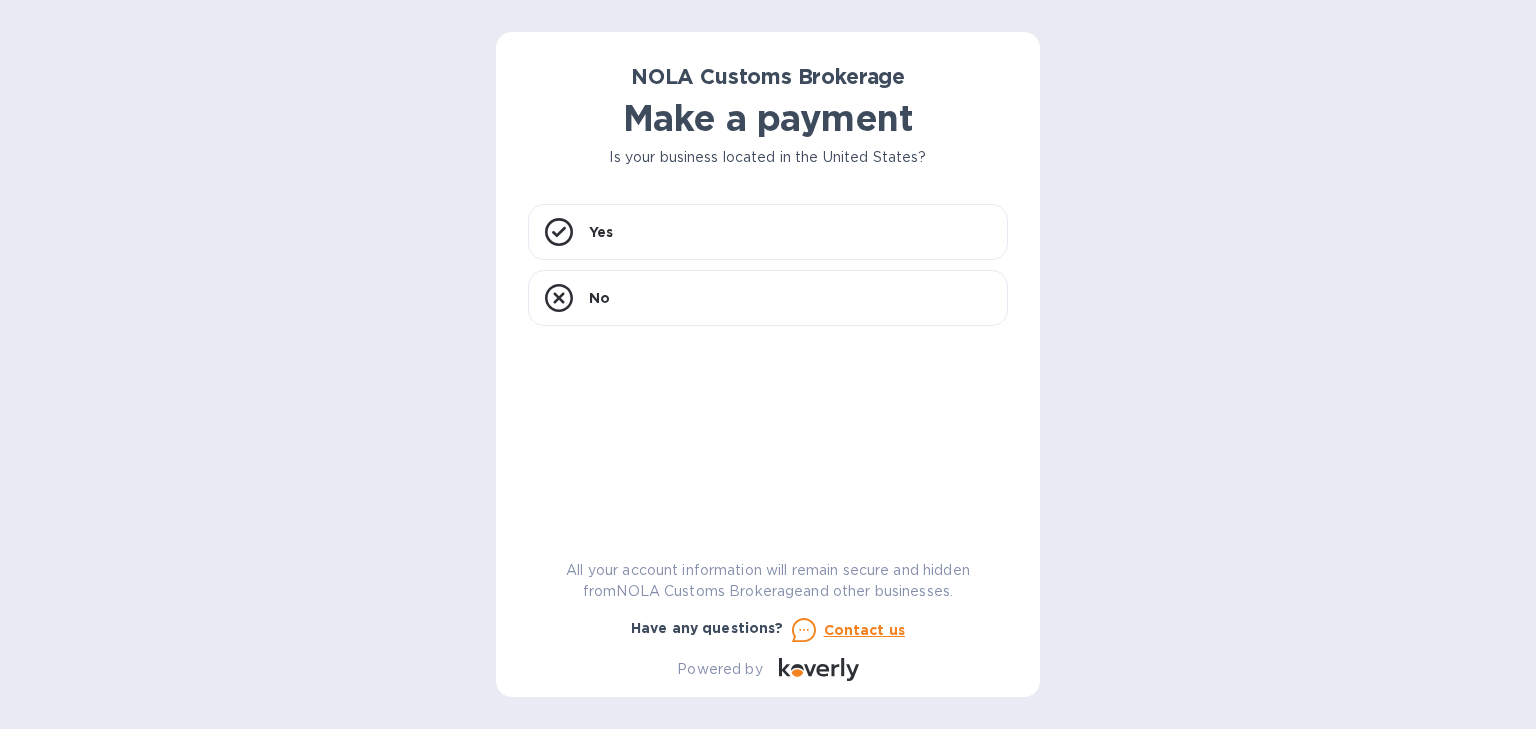 scroll, scrollTop: 0, scrollLeft: 0, axis: both 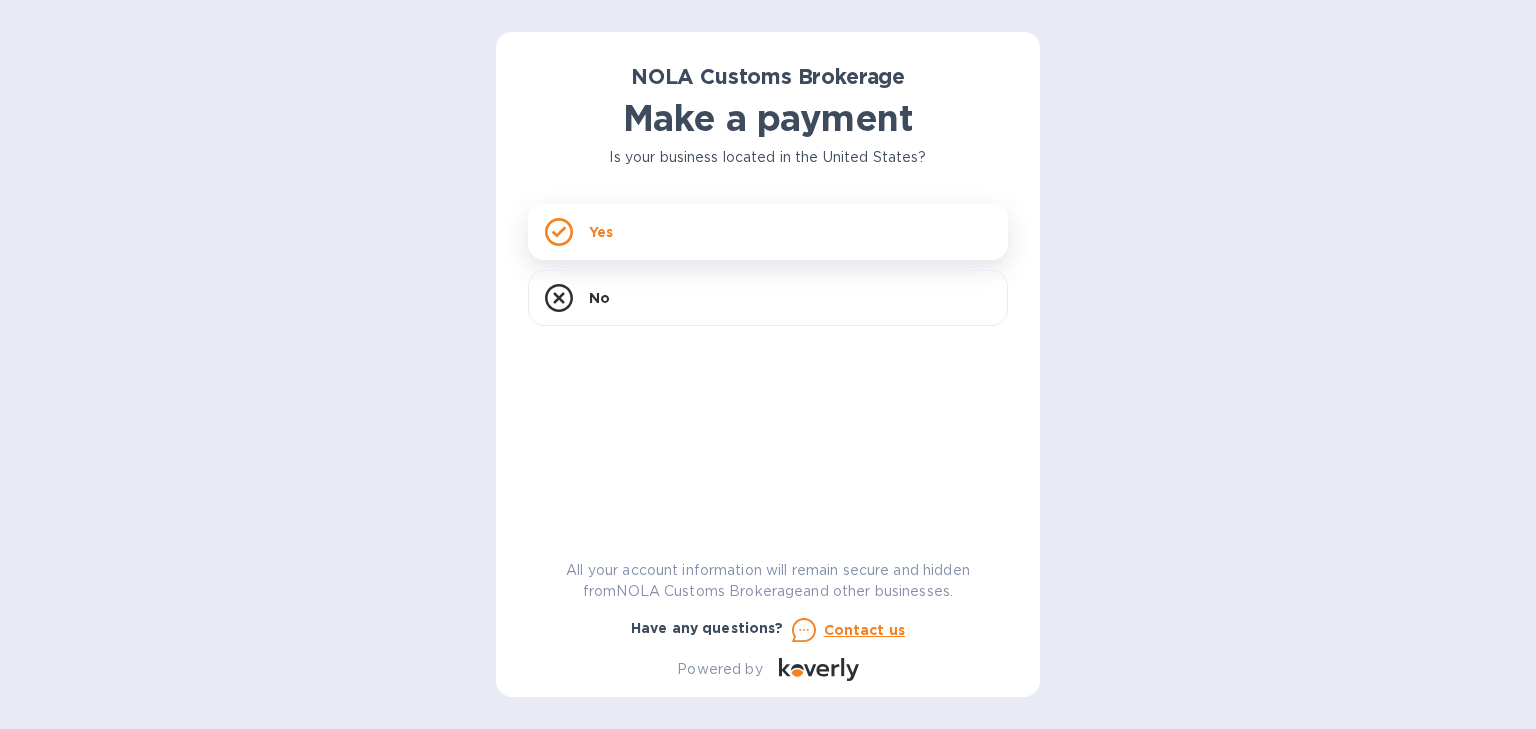 click on "Yes" at bounding box center [601, 232] 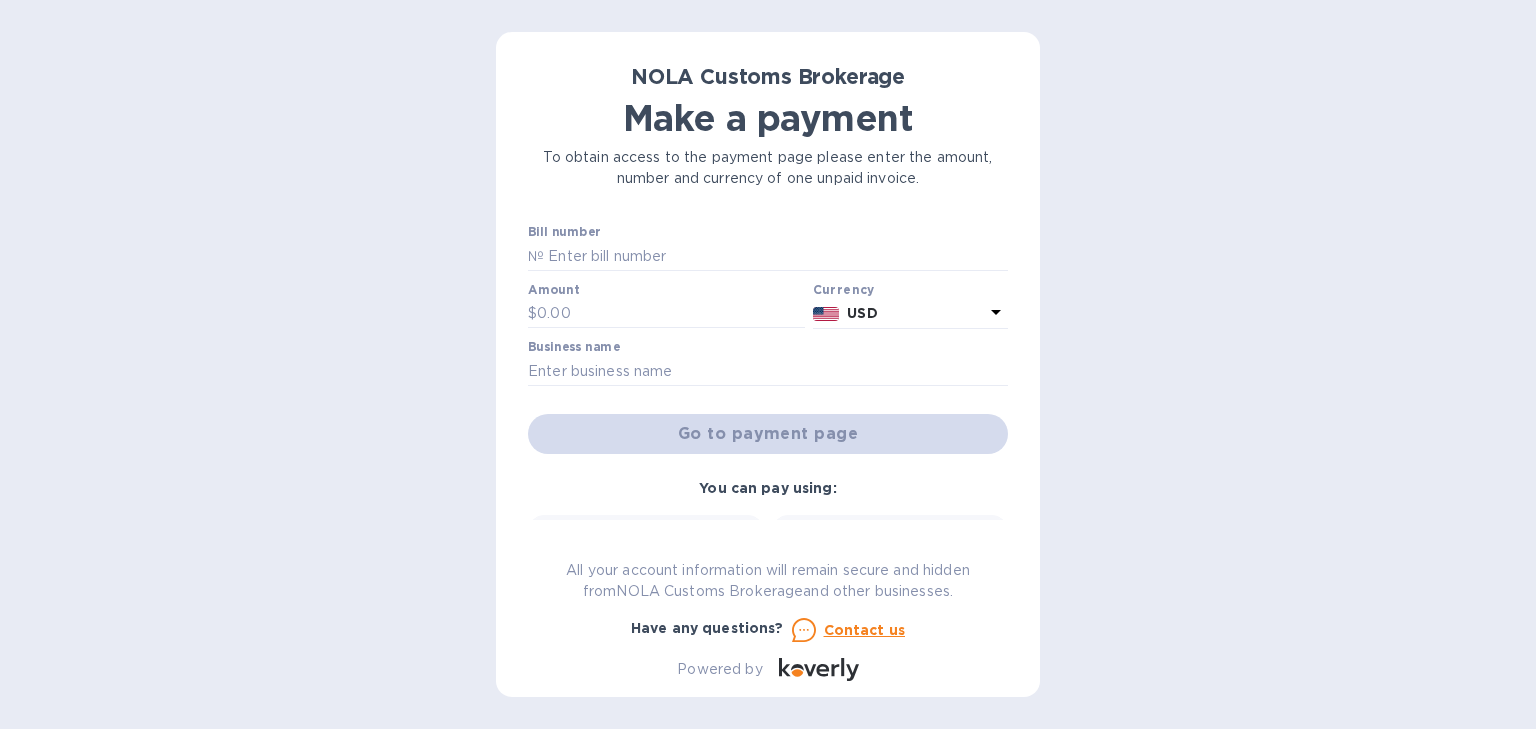 click on "You can pay using:" at bounding box center (767, 488) 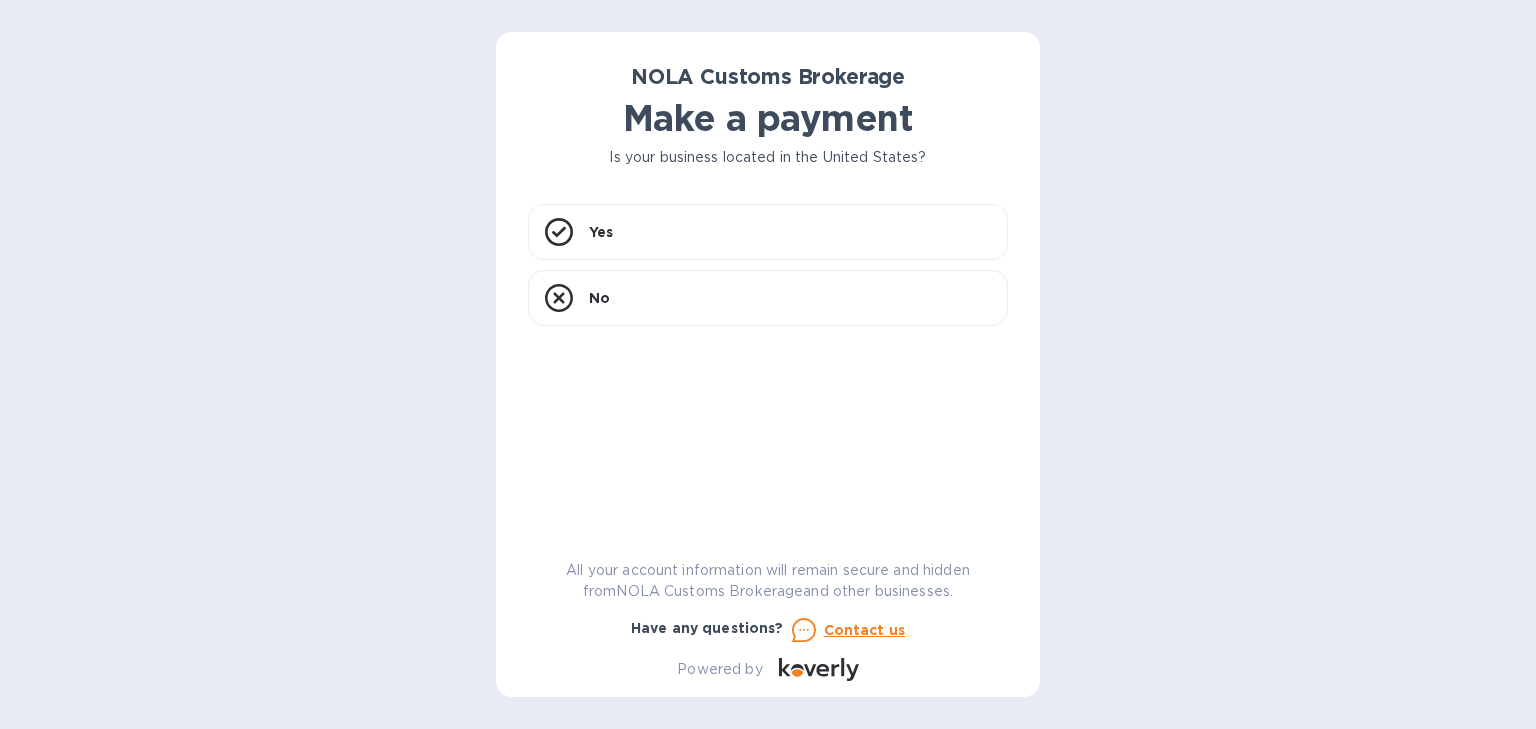 scroll, scrollTop: 0, scrollLeft: 0, axis: both 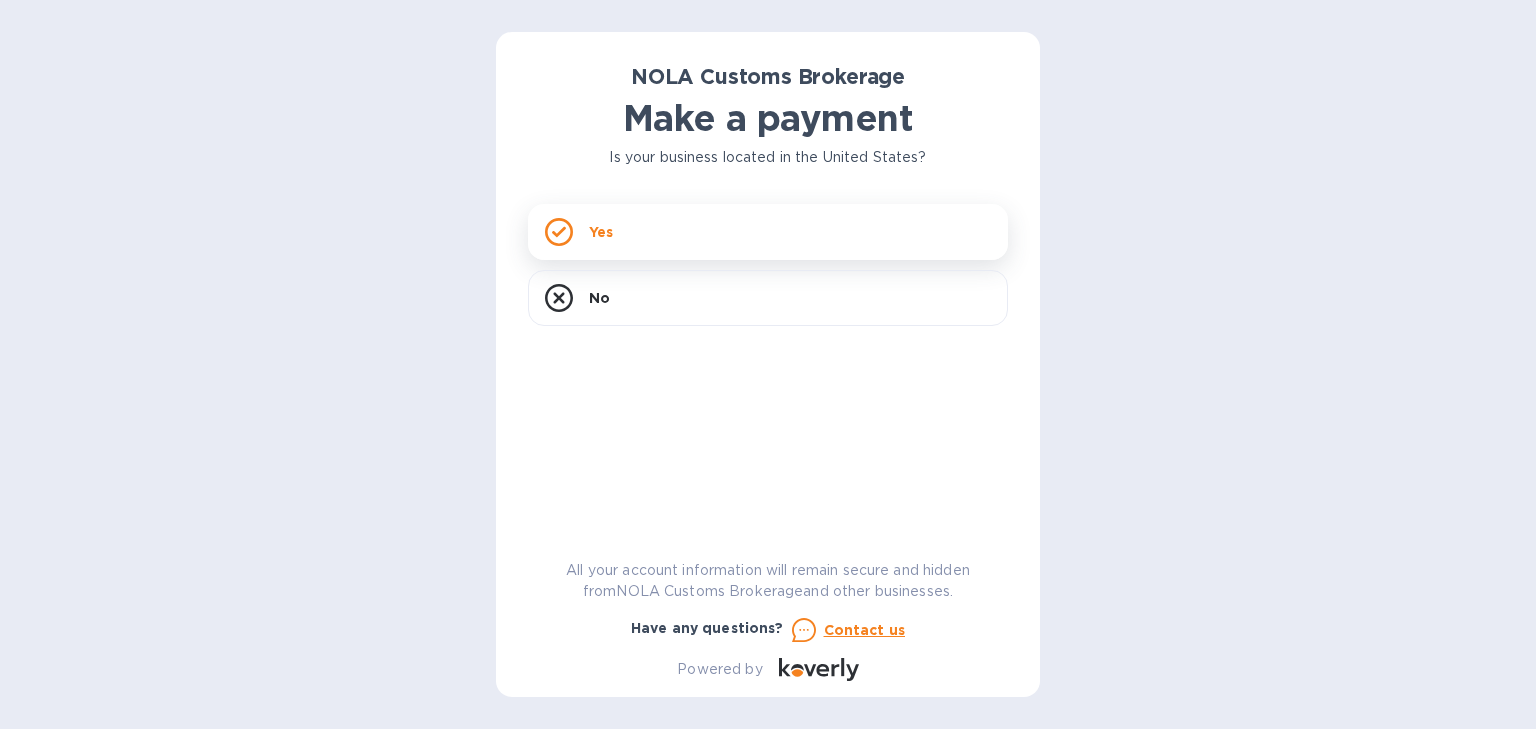 click on "Yes" at bounding box center [768, 232] 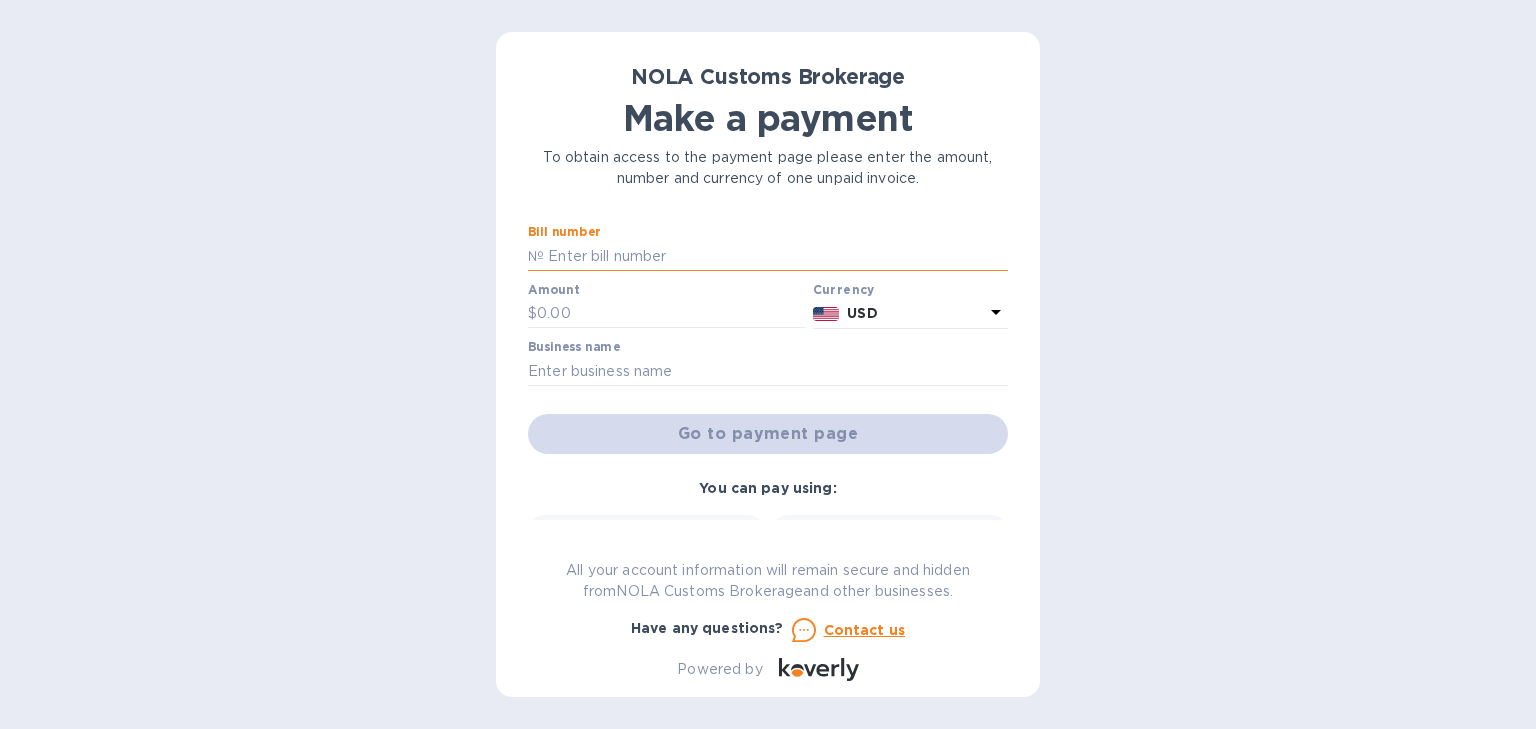 click at bounding box center [776, 256] 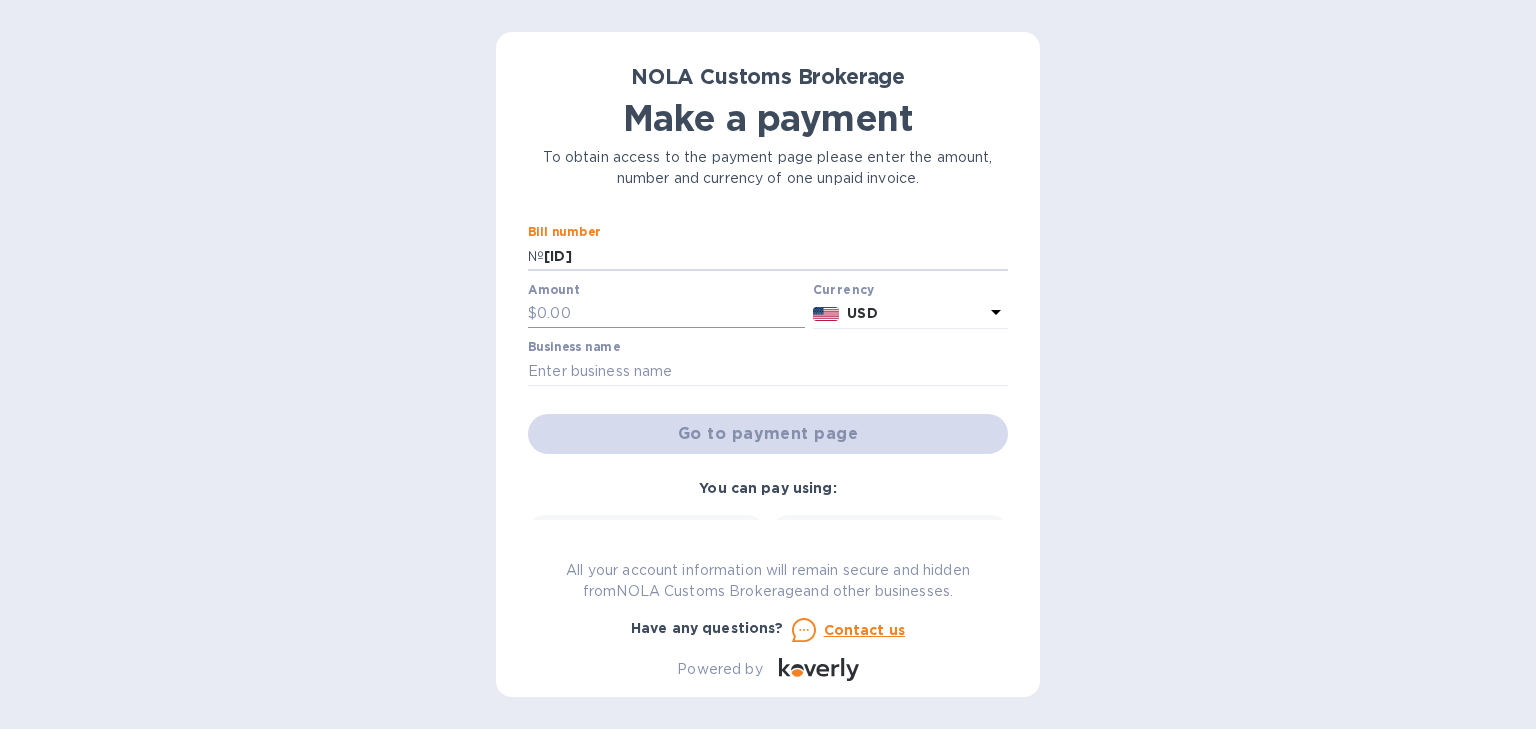 type on "[ID]" 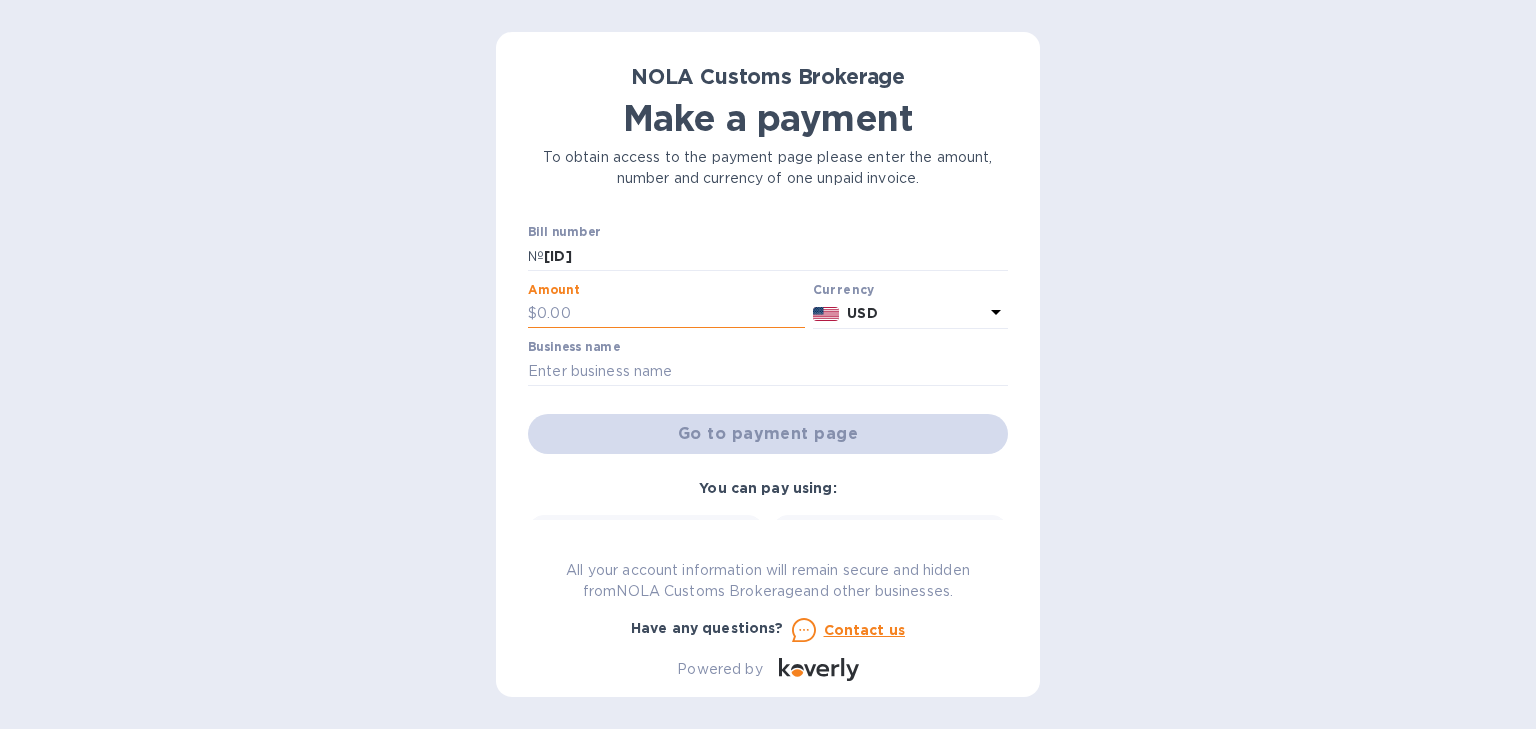 click at bounding box center [671, 314] 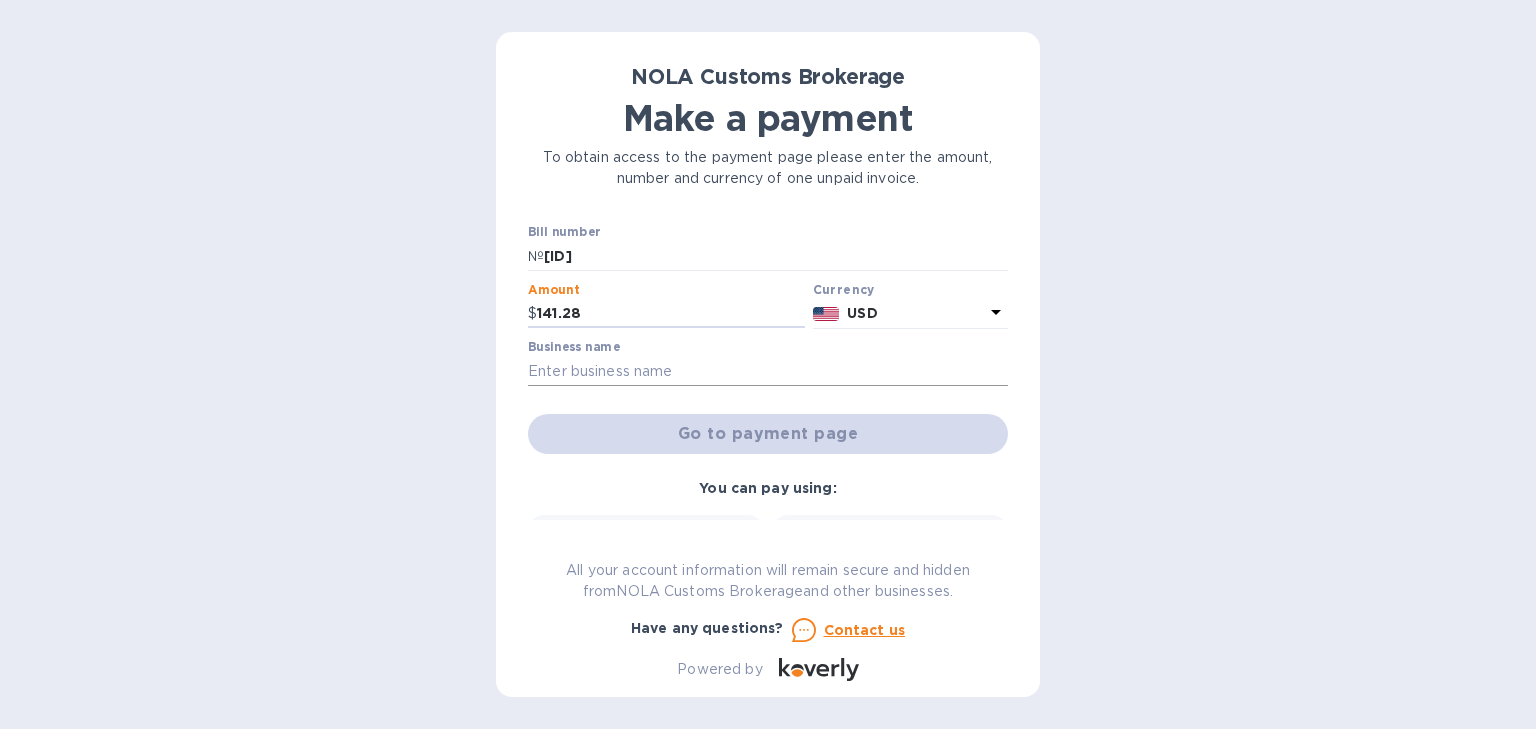 type on "141.28" 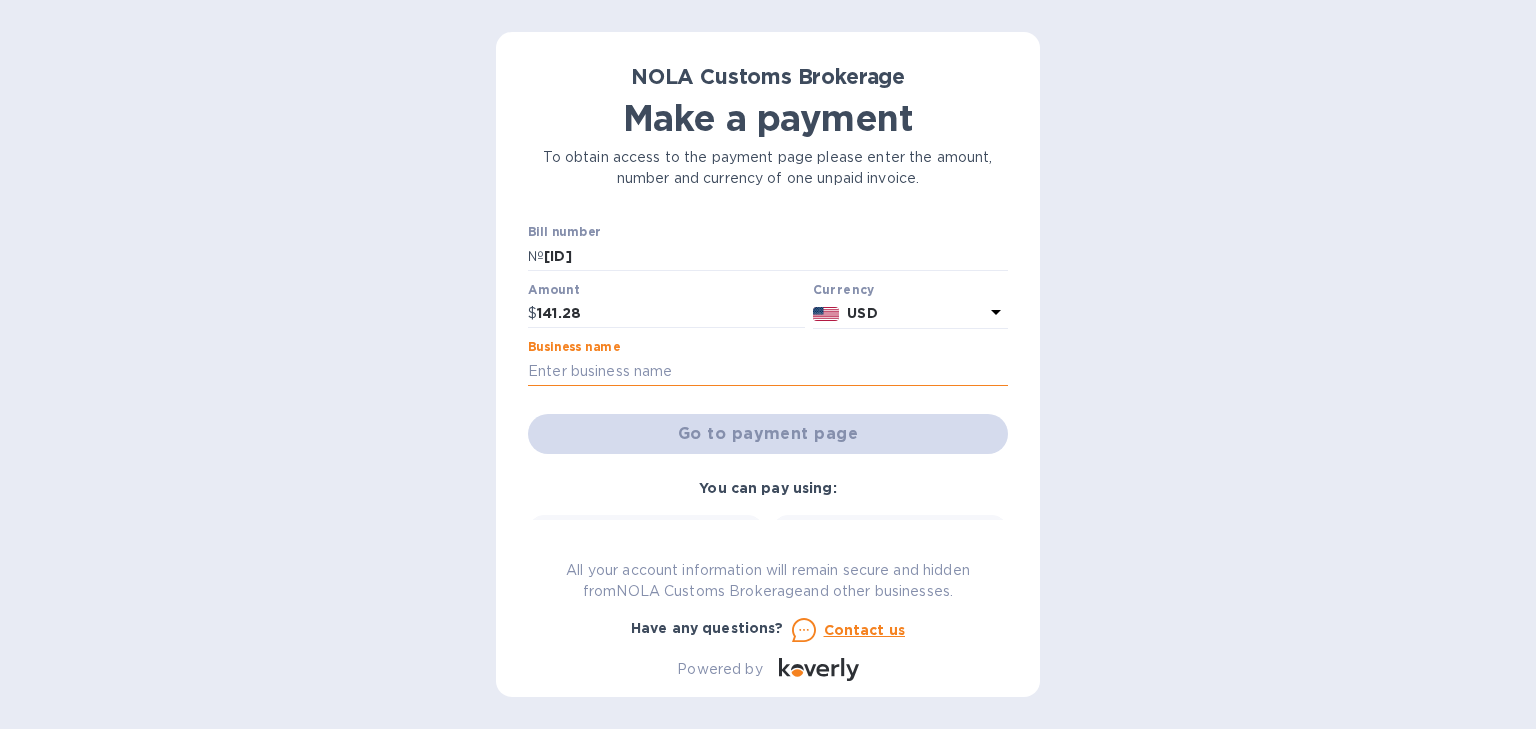 click at bounding box center [768, 371] 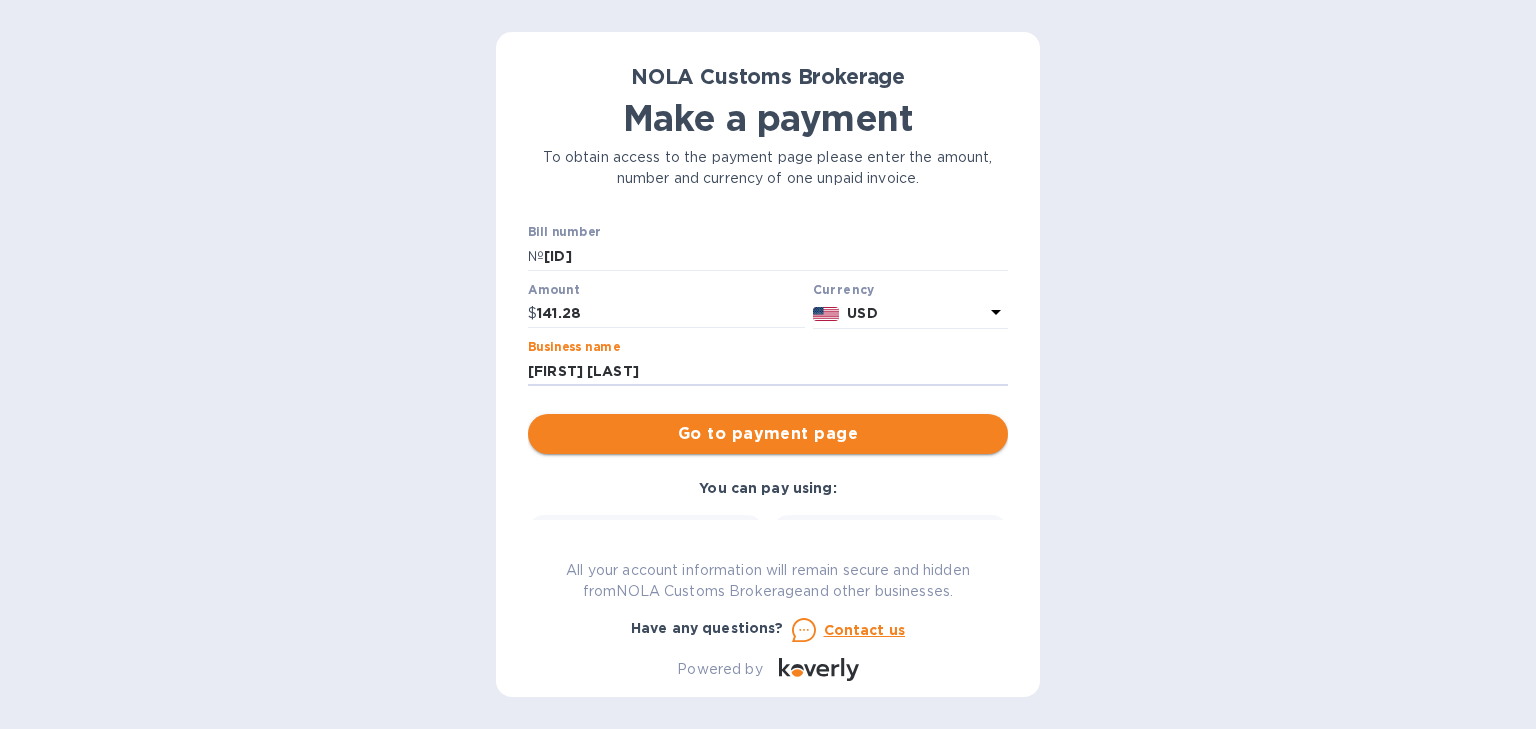 type on "[FIRST] [LAST]" 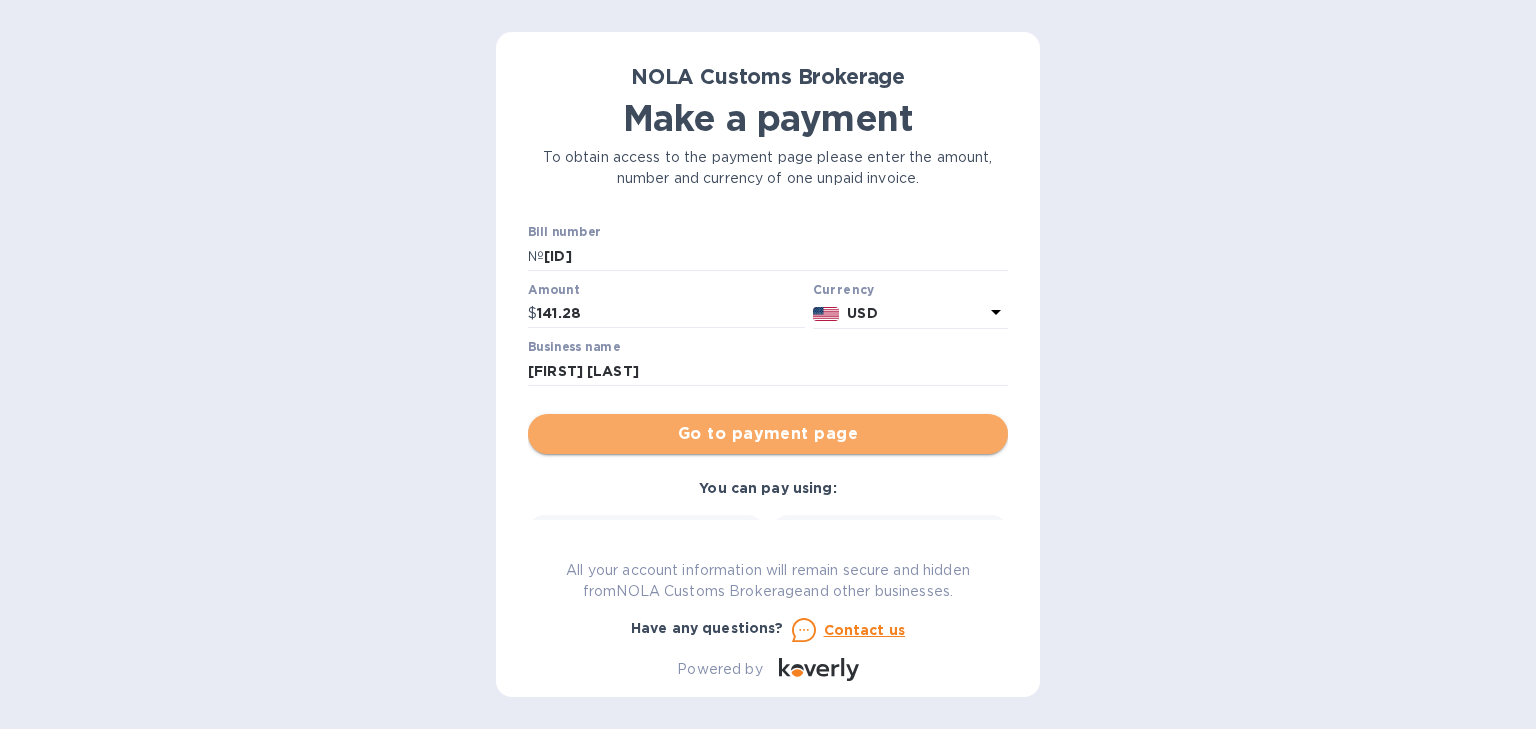 click on "Go to payment page" at bounding box center (768, 434) 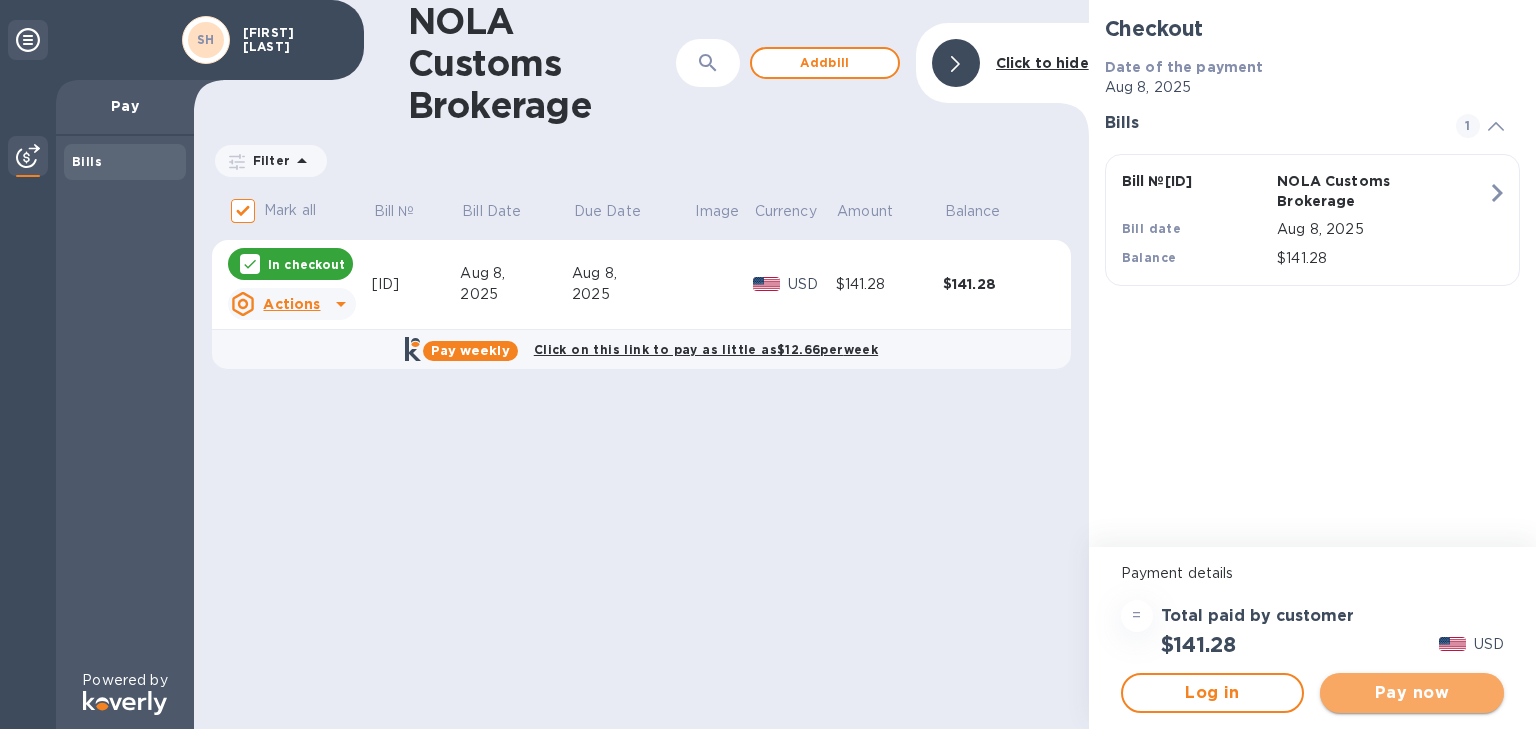 click on "Pay now" at bounding box center (1412, 693) 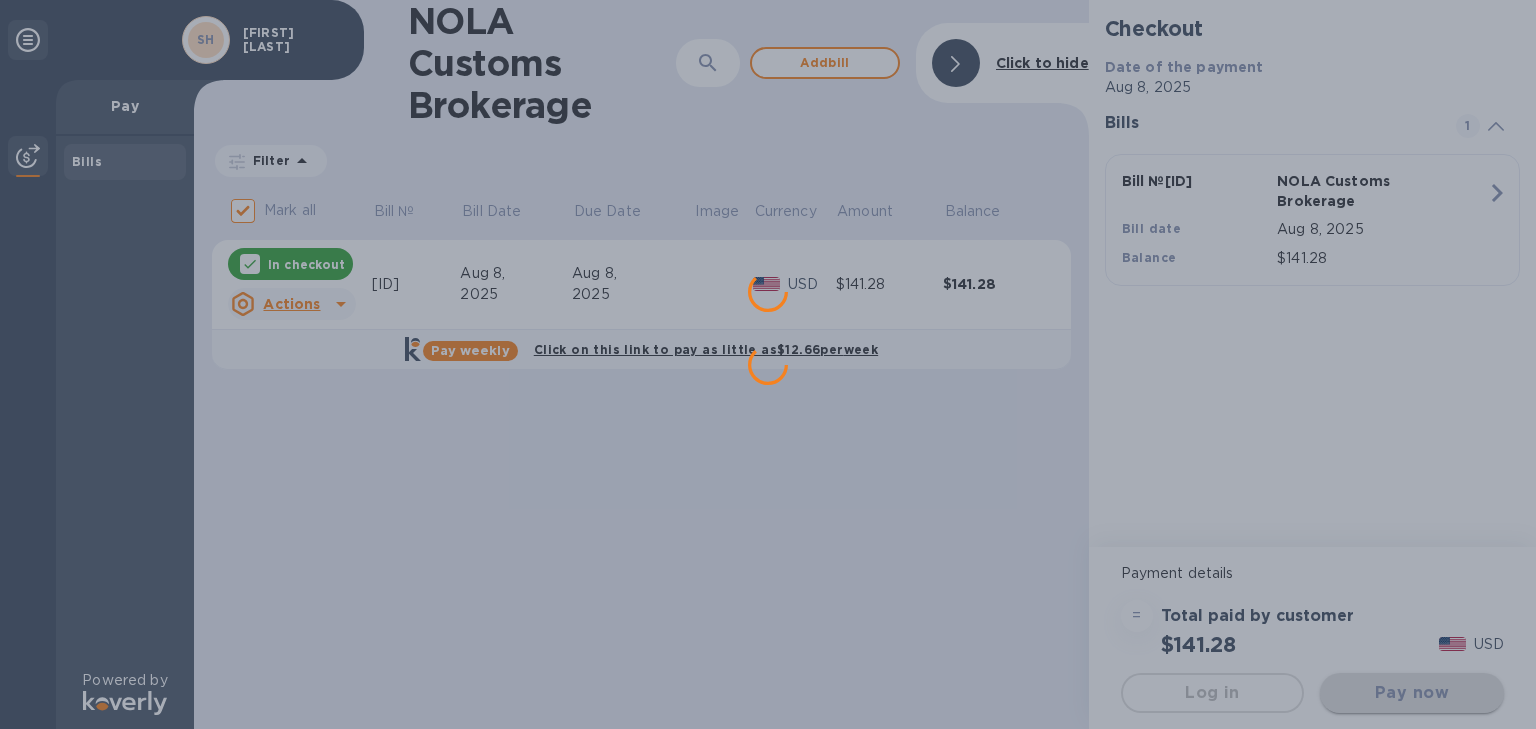 scroll, scrollTop: 0, scrollLeft: 0, axis: both 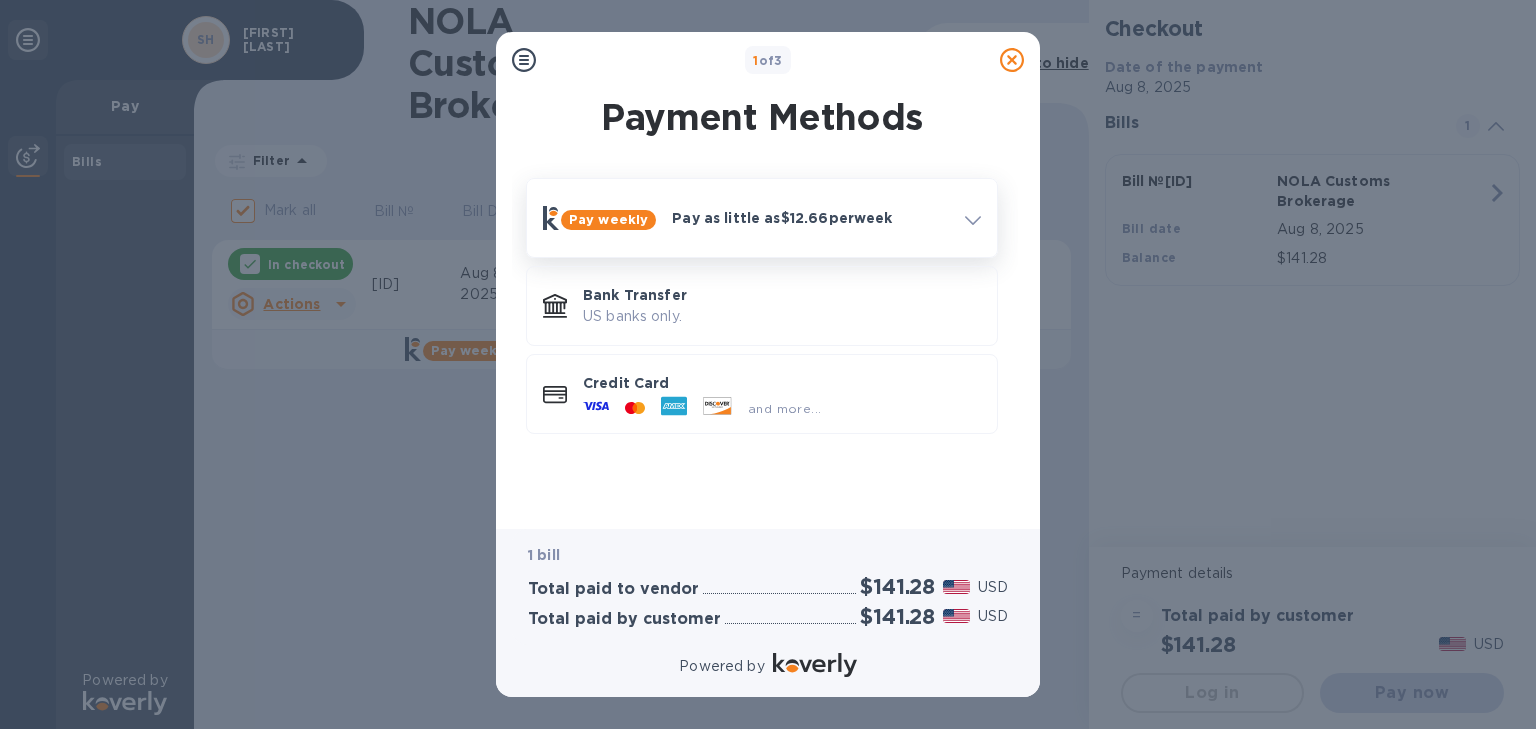 click at bounding box center [973, 218] 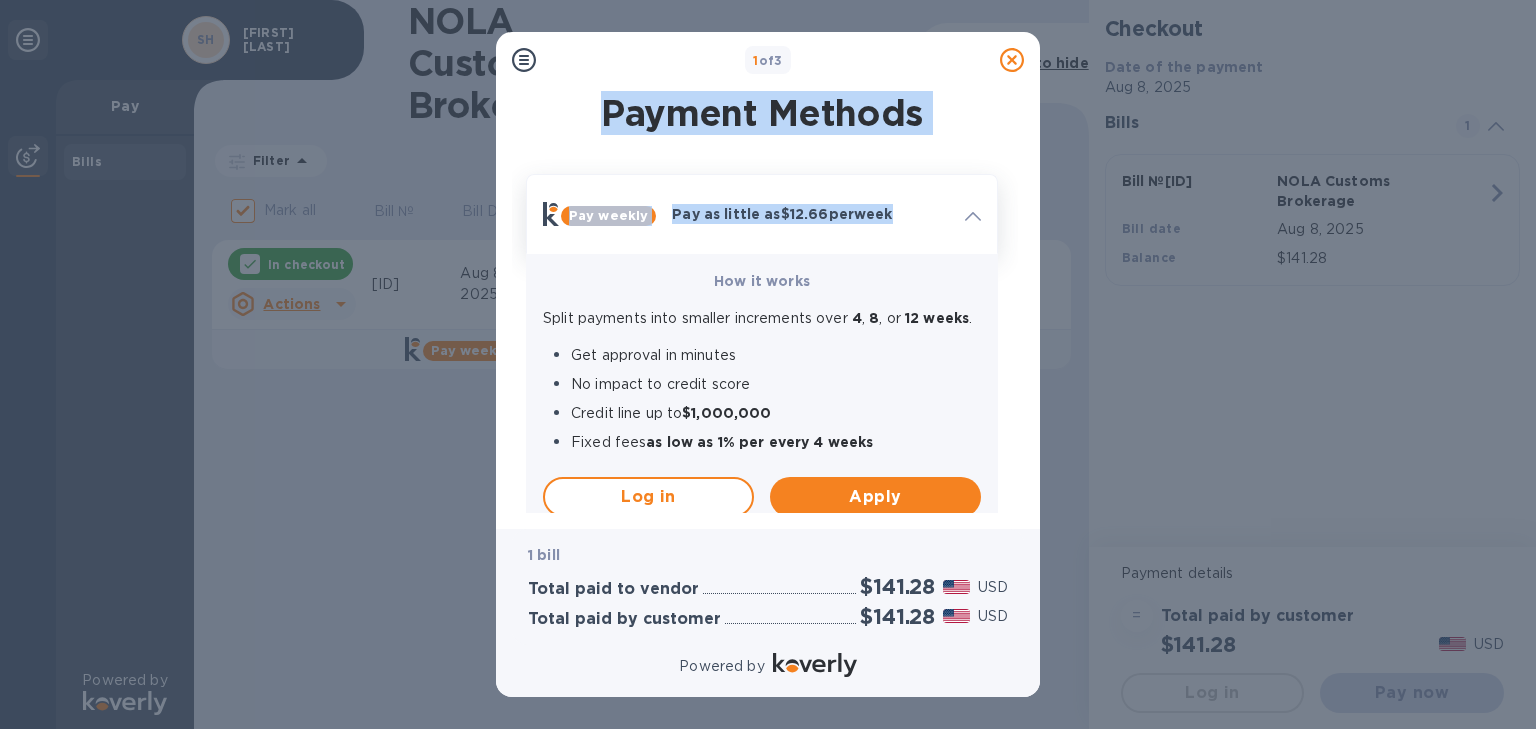 drag, startPoint x: 980, startPoint y: 214, endPoint x: 1009, endPoint y: 60, distance: 156.70673 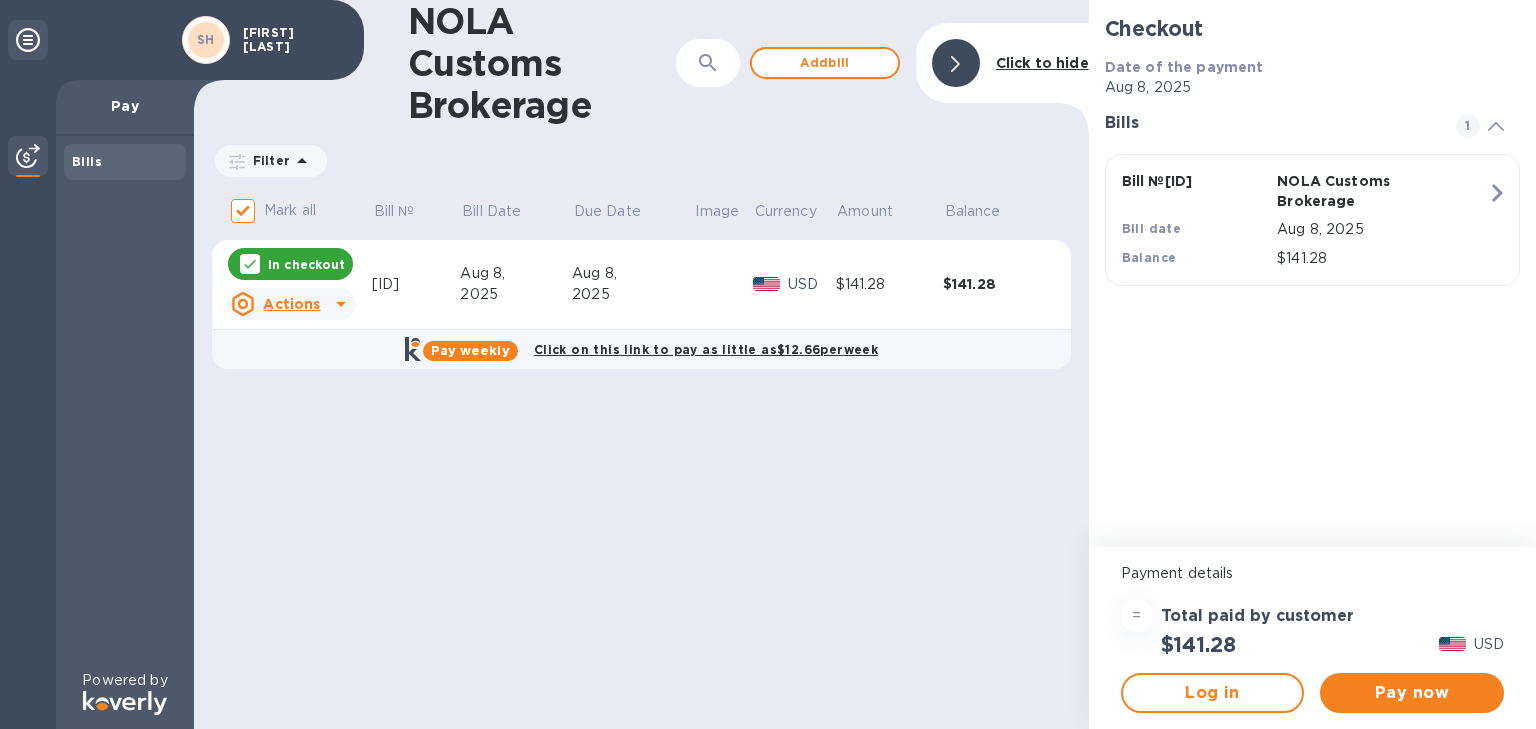 click on "In checkout" at bounding box center (306, 264) 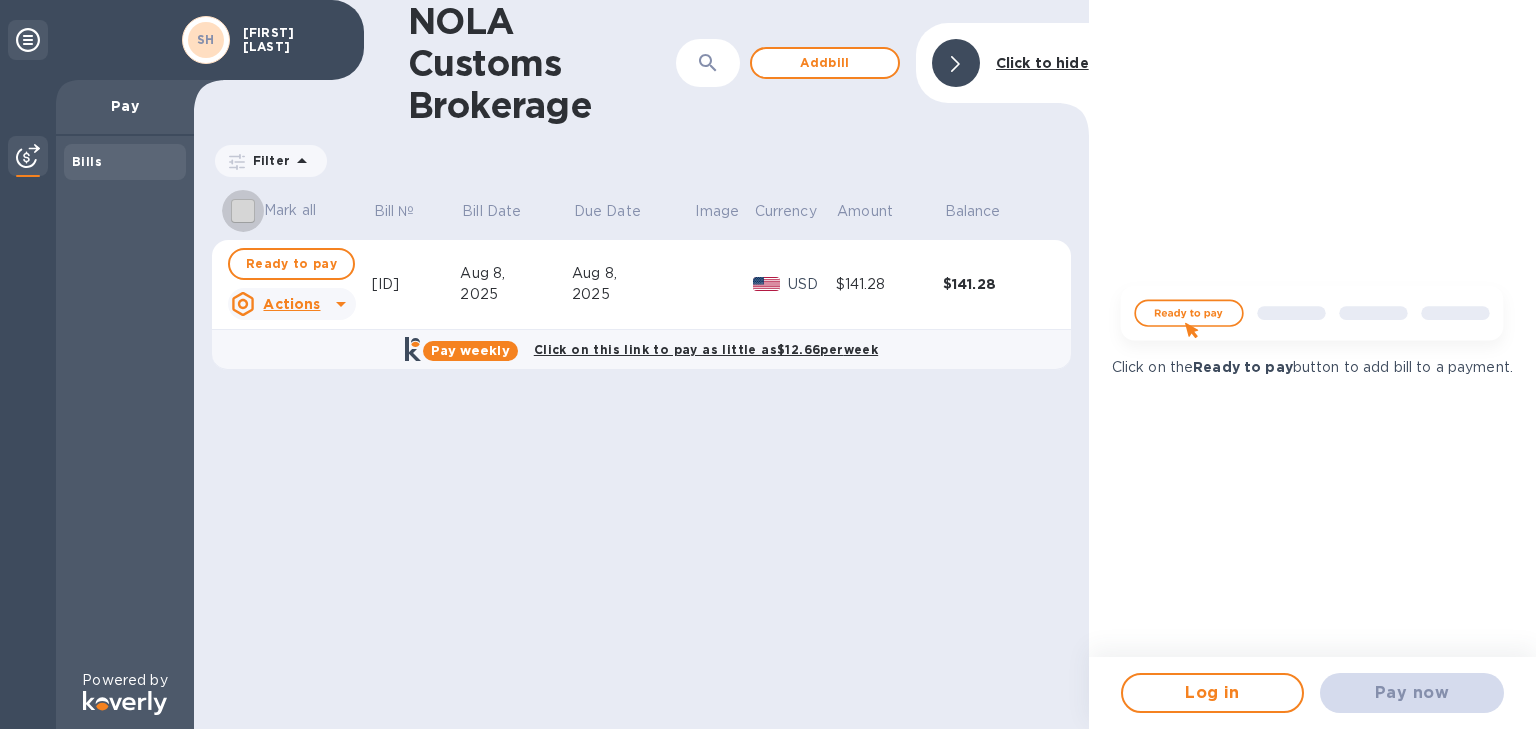 click on "Mark all" at bounding box center [243, 211] 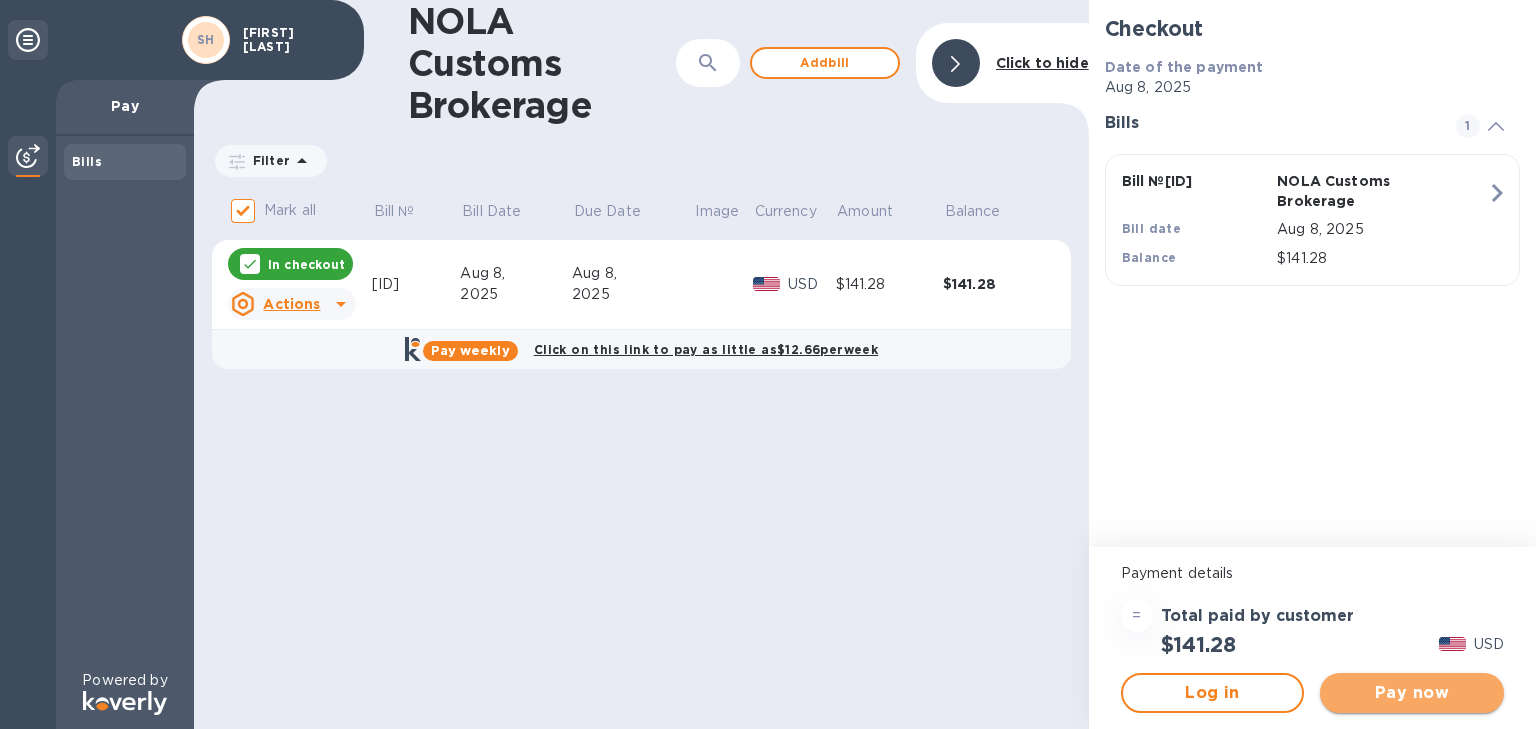 click on "Pay now" at bounding box center (1412, 693) 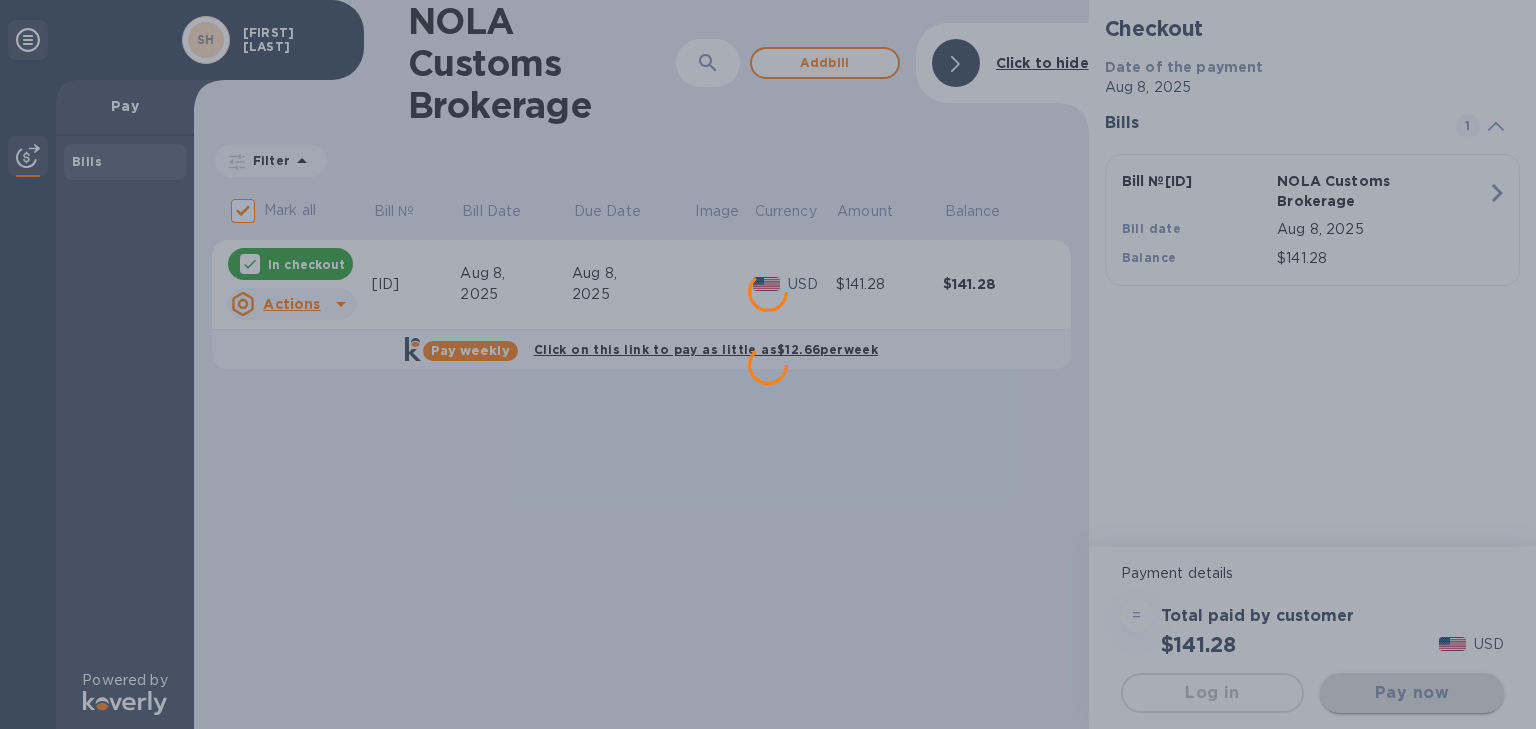 scroll, scrollTop: 0, scrollLeft: 0, axis: both 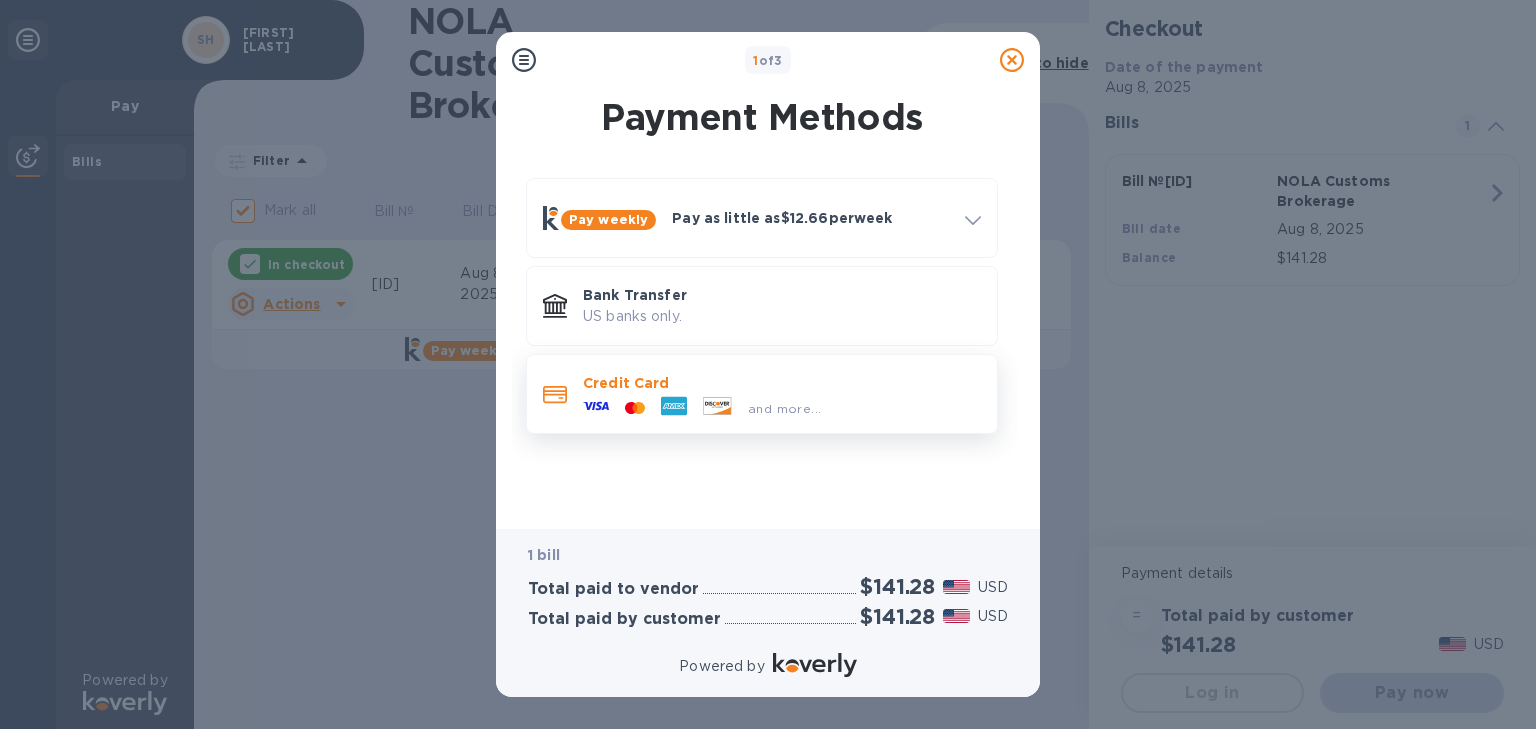 click on "Credit Card" at bounding box center [782, 383] 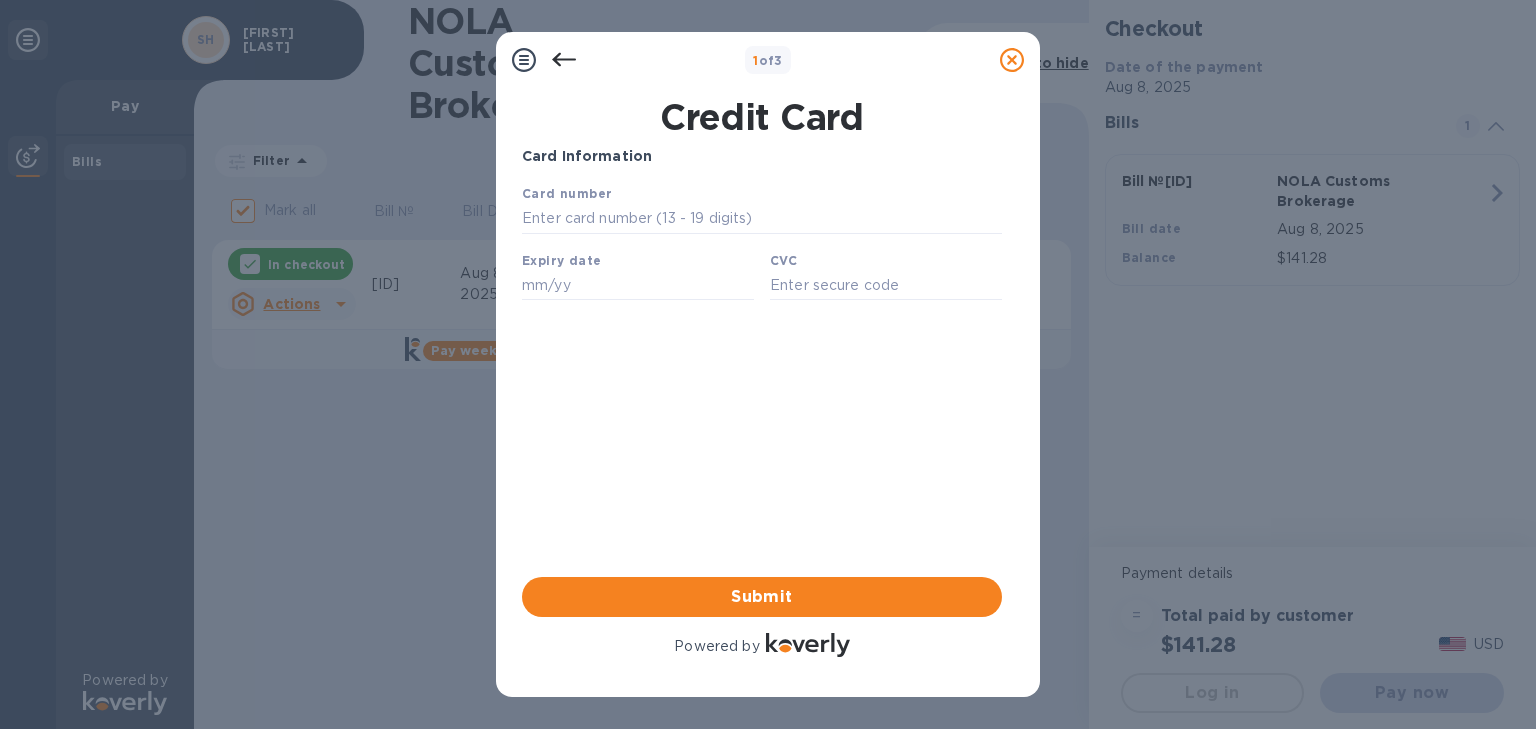 scroll, scrollTop: 0, scrollLeft: 0, axis: both 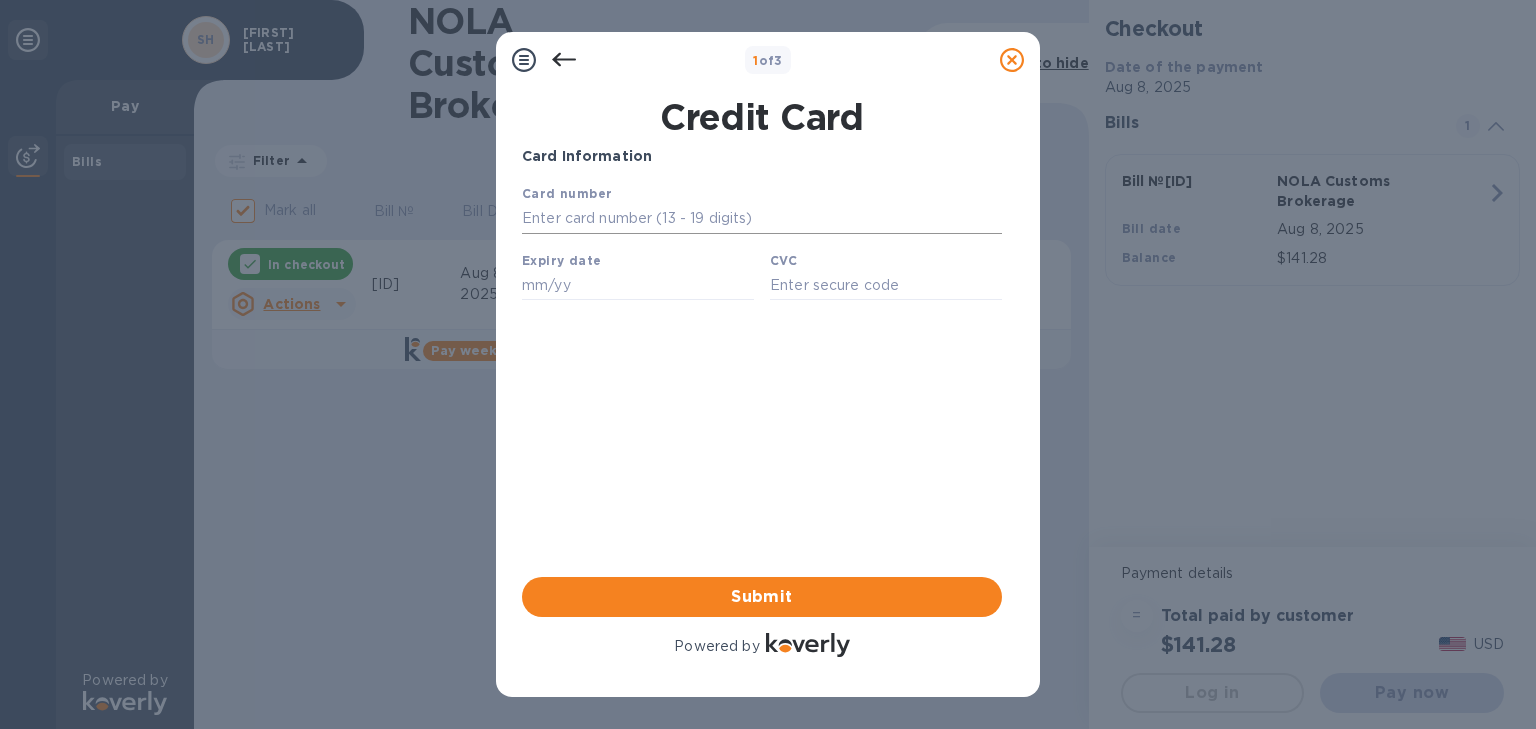 click at bounding box center [762, 219] 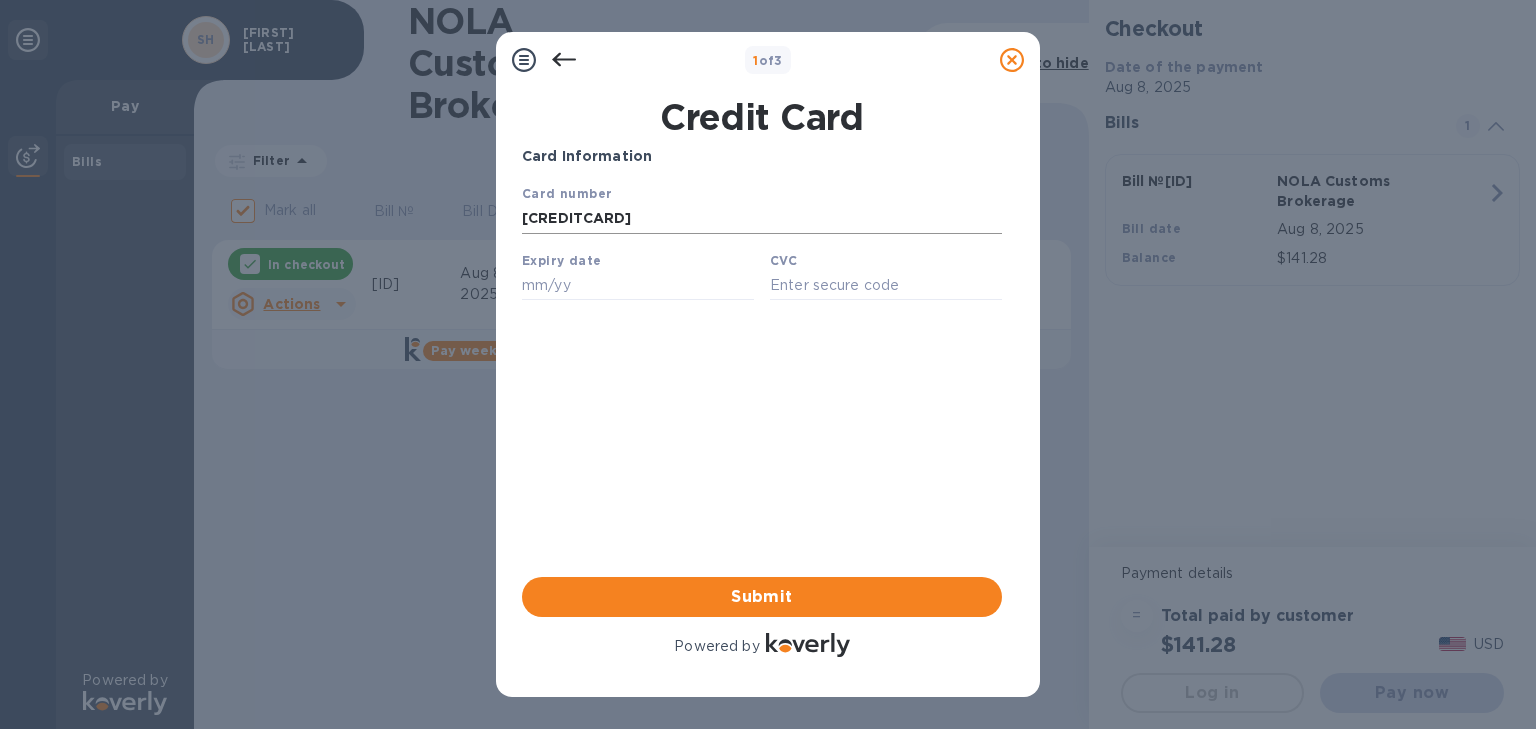 type on "03/27" 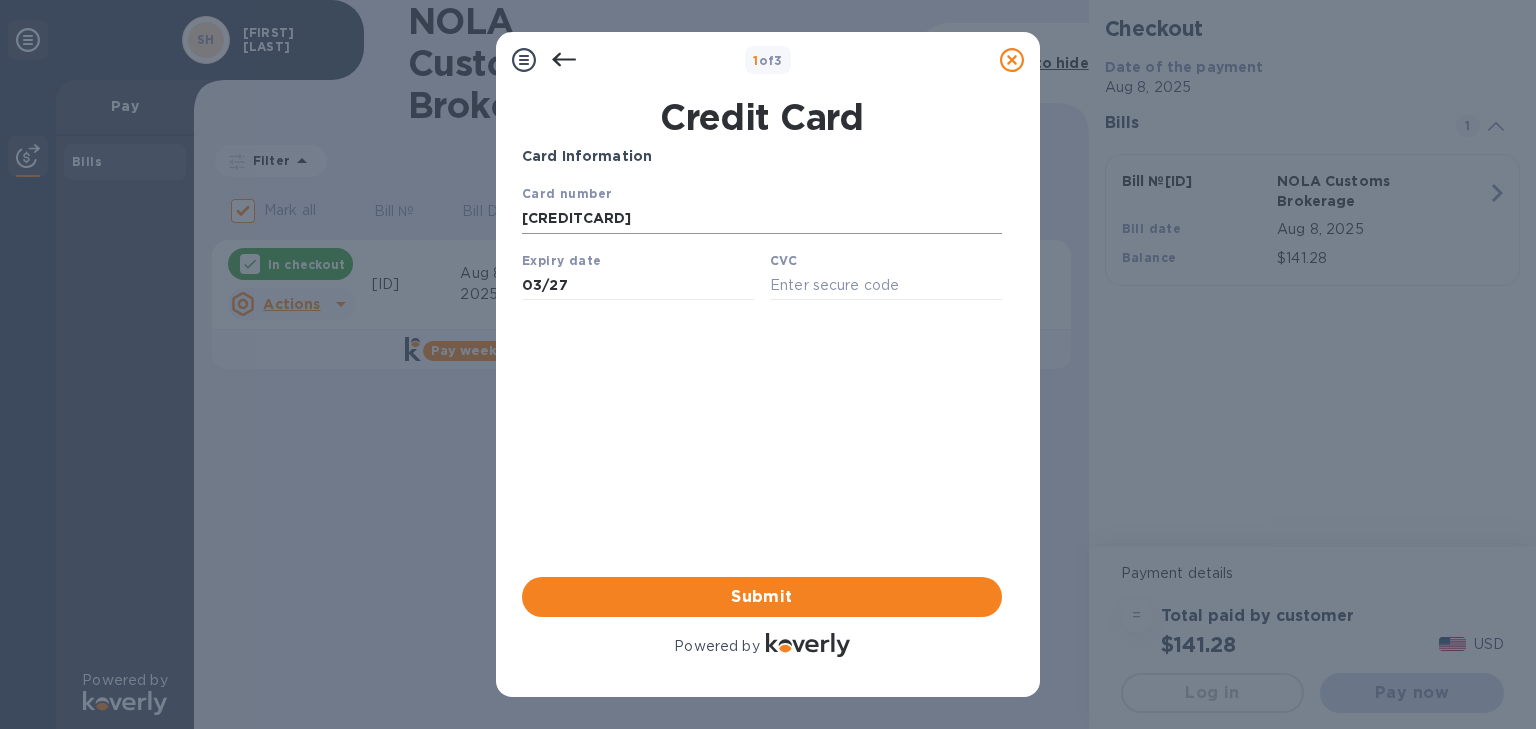 click on "[CREDITCARD]" at bounding box center [762, 219] 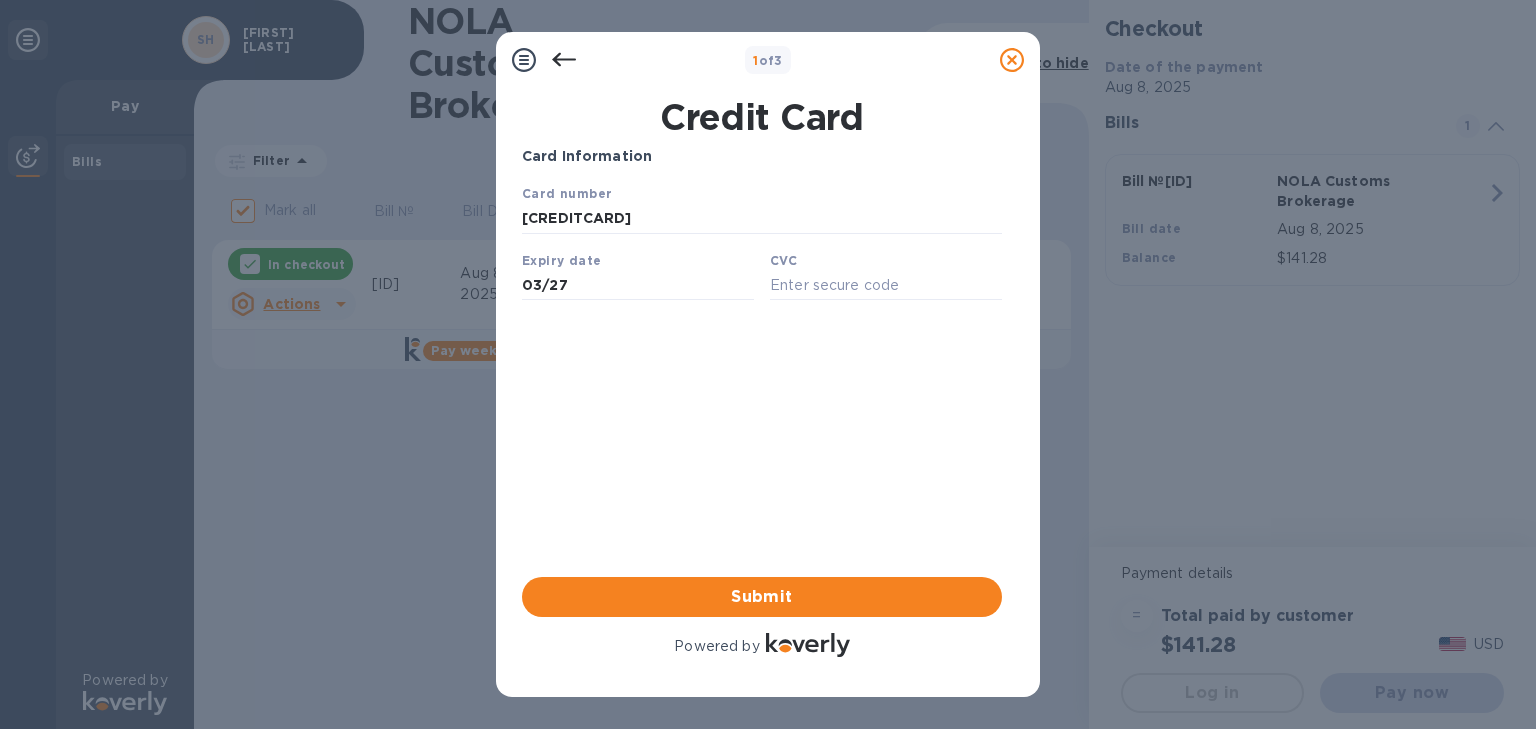 type on "[CREDITCARD]" 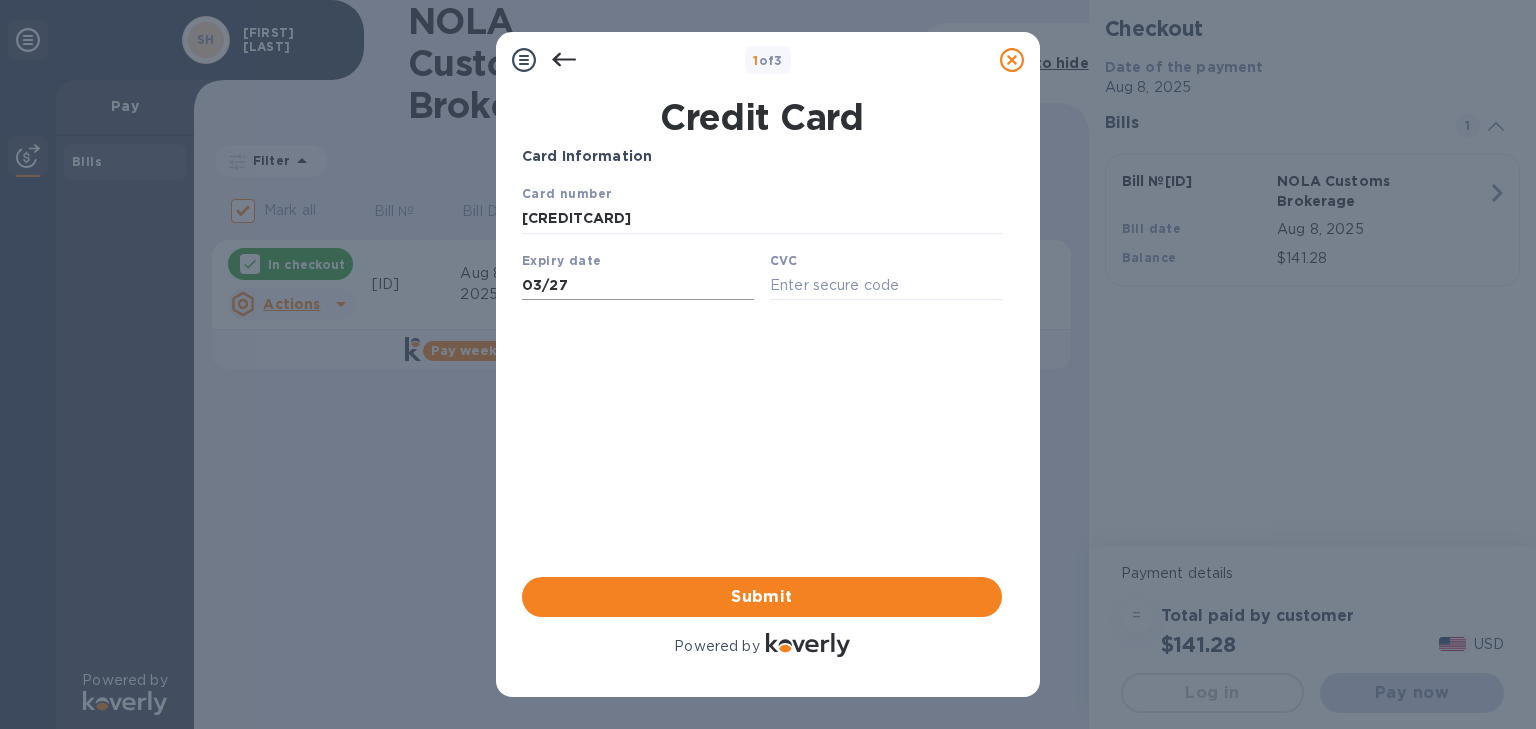drag, startPoint x: 1182, startPoint y: 610, endPoint x: 570, endPoint y: 291, distance: 690.14856 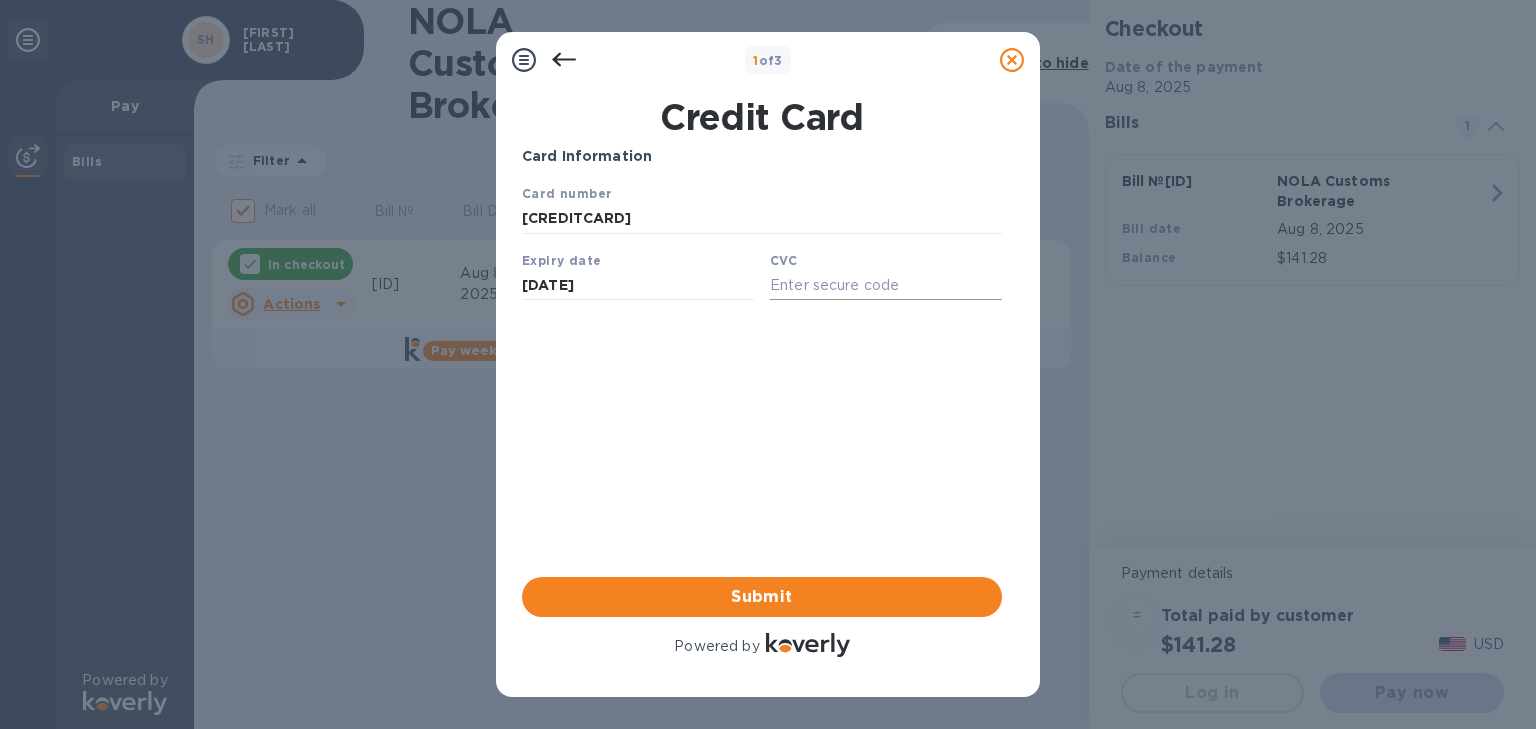 type on "[DATE]" 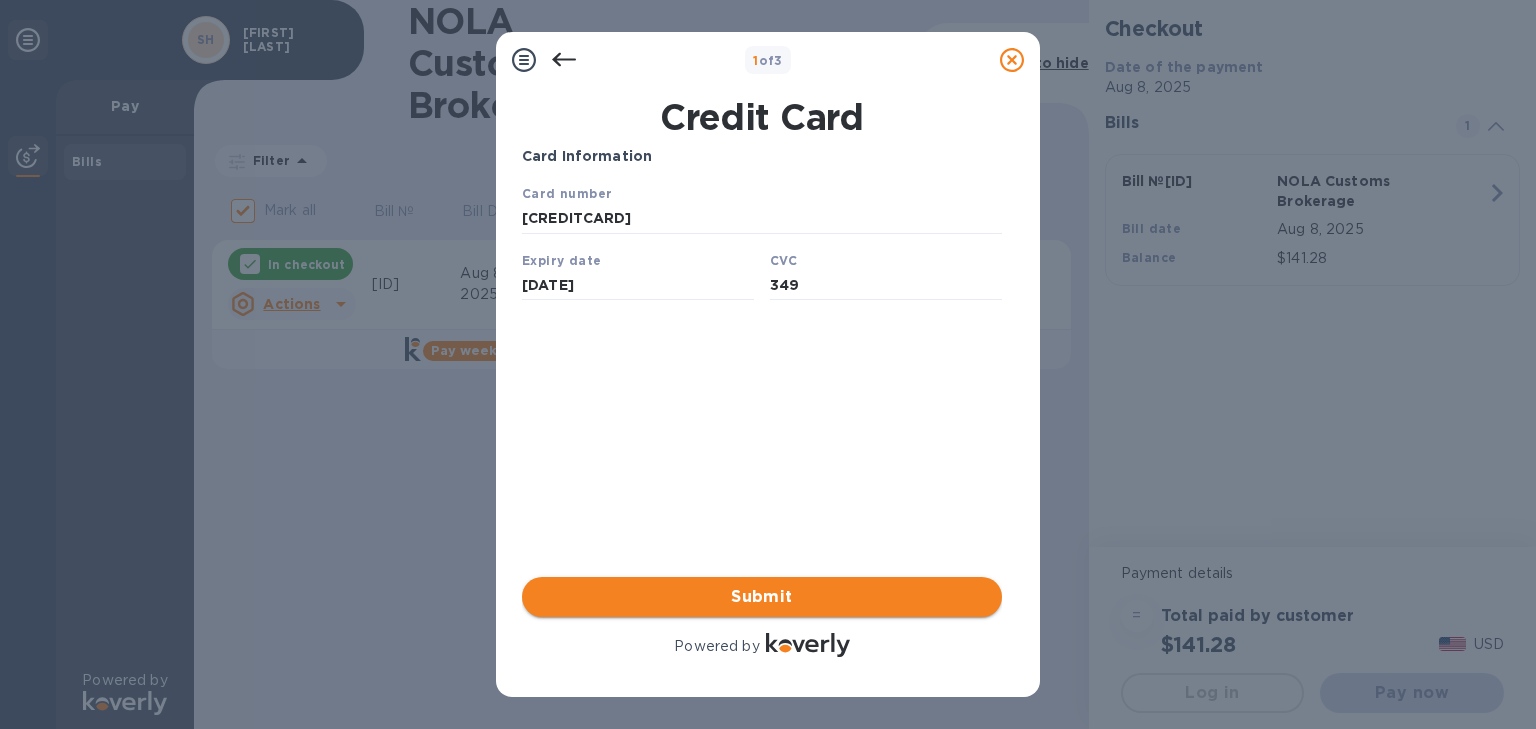 type on "349" 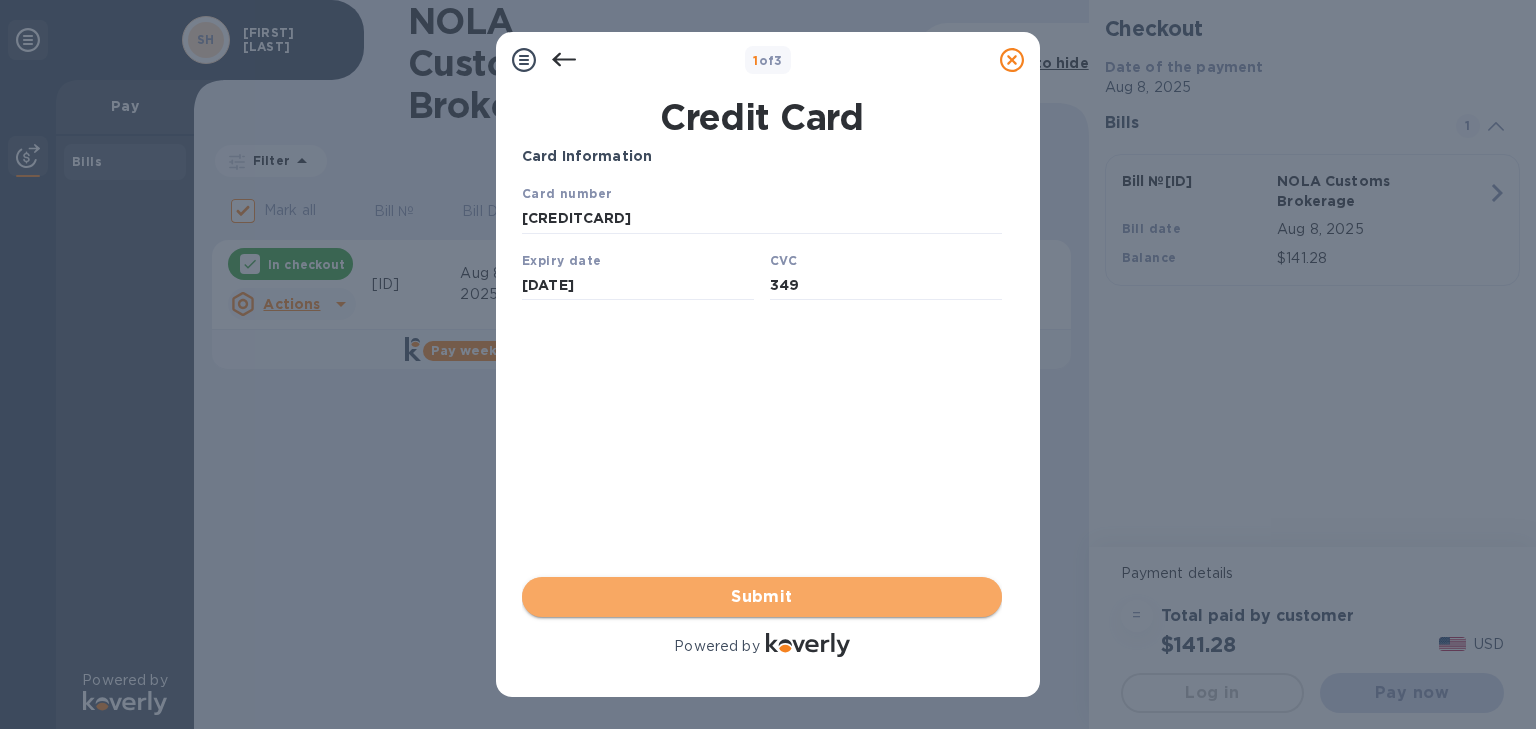 click on "Submit" at bounding box center [762, 597] 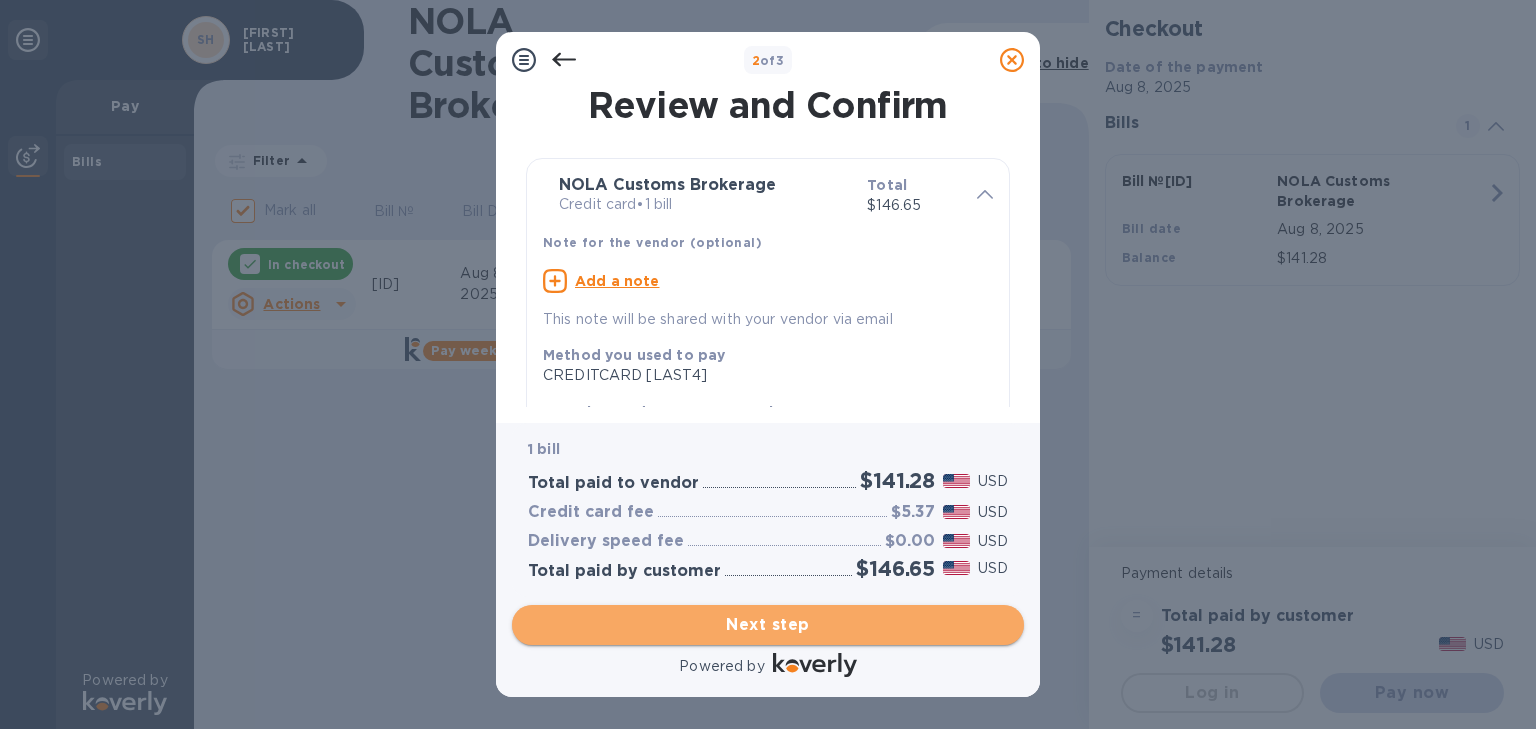 click on "Next step" at bounding box center [768, 625] 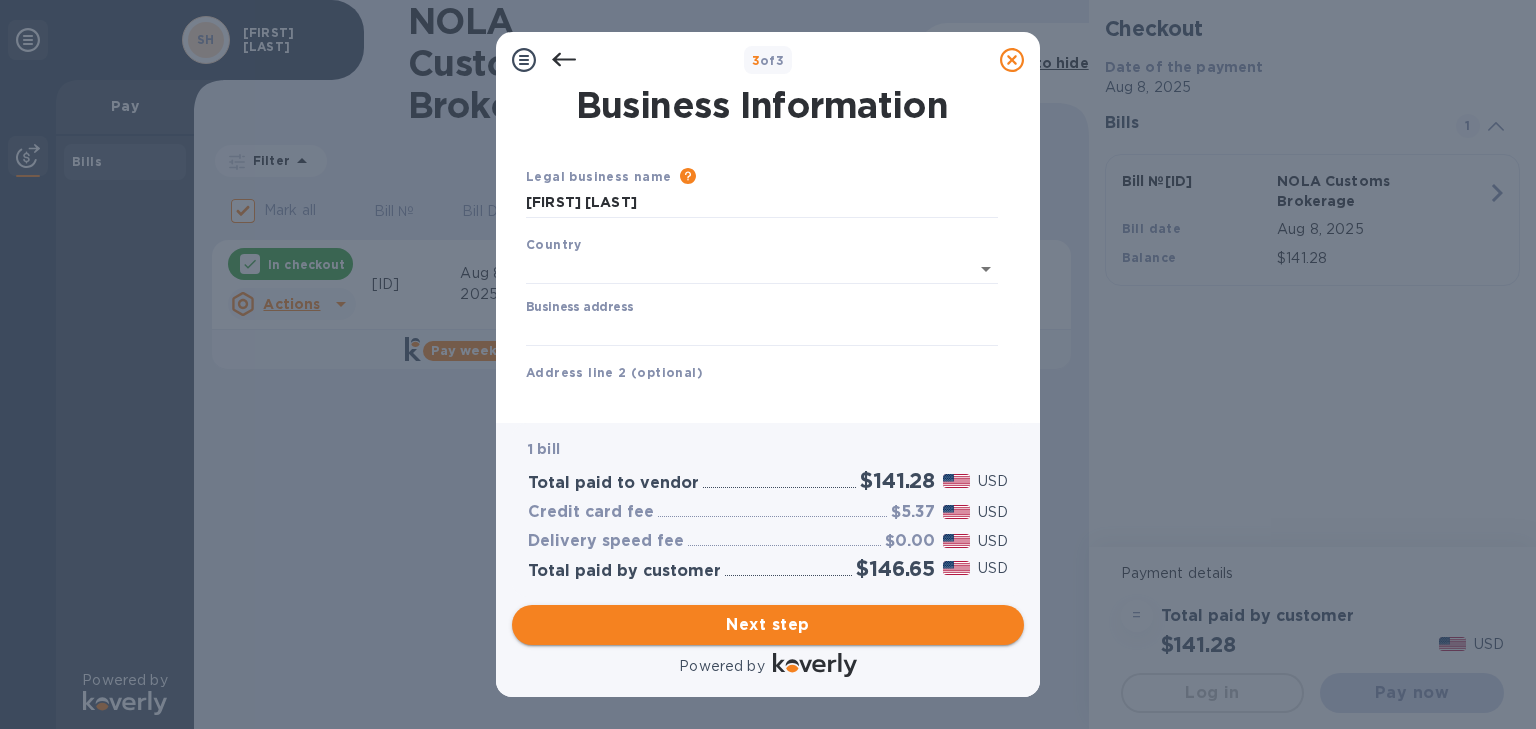 type on "United States" 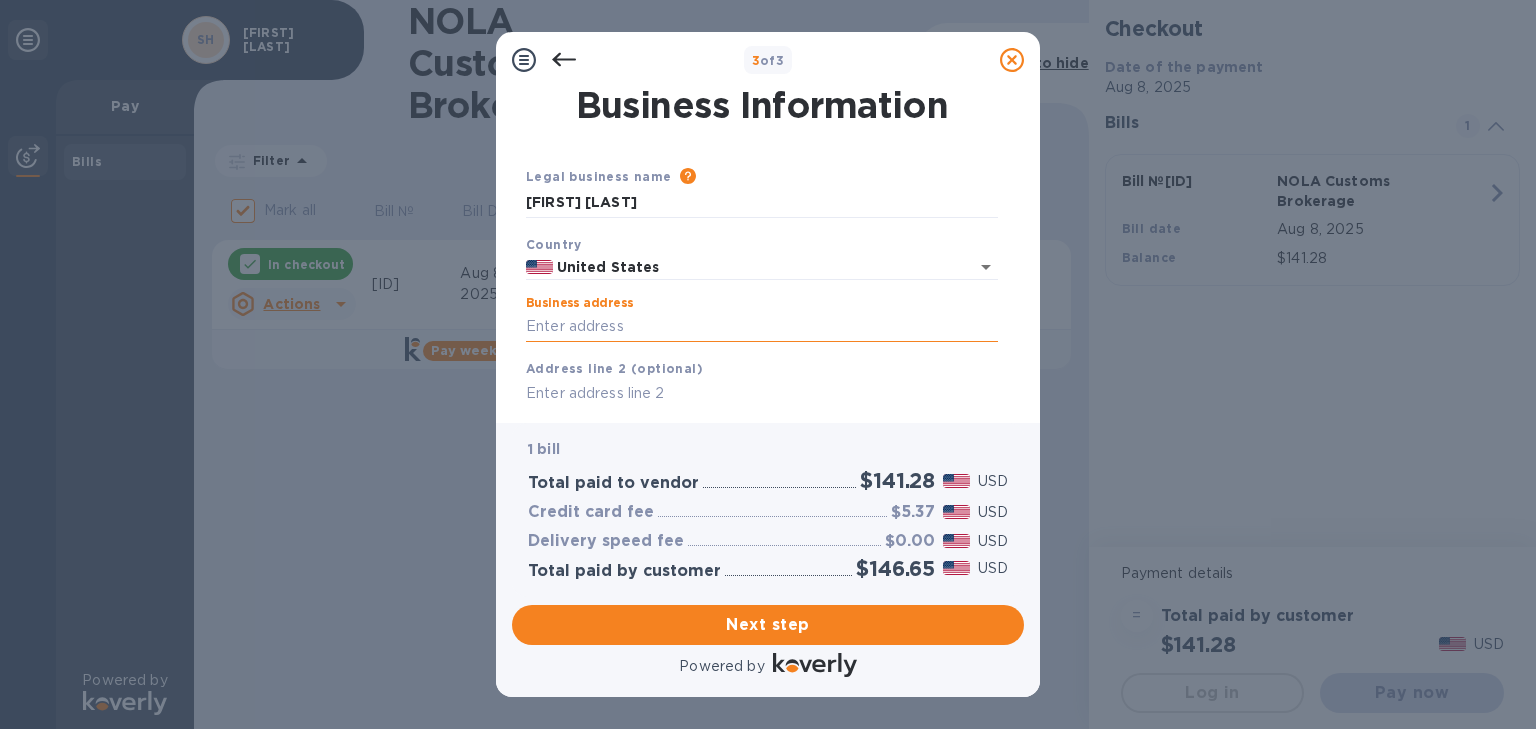 click on "Business address" at bounding box center [762, 327] 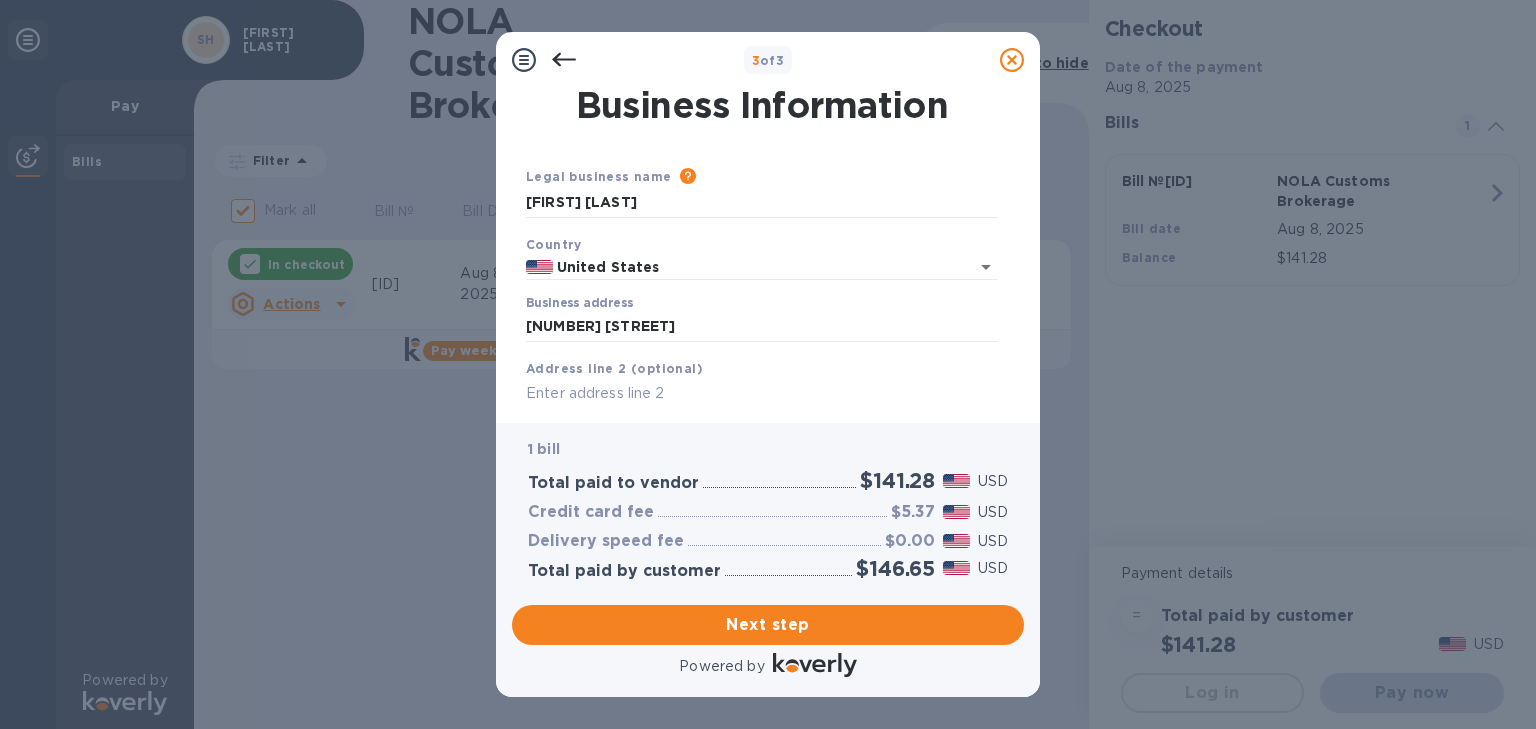 click on "Address line 2 (optional)" at bounding box center [614, 368] 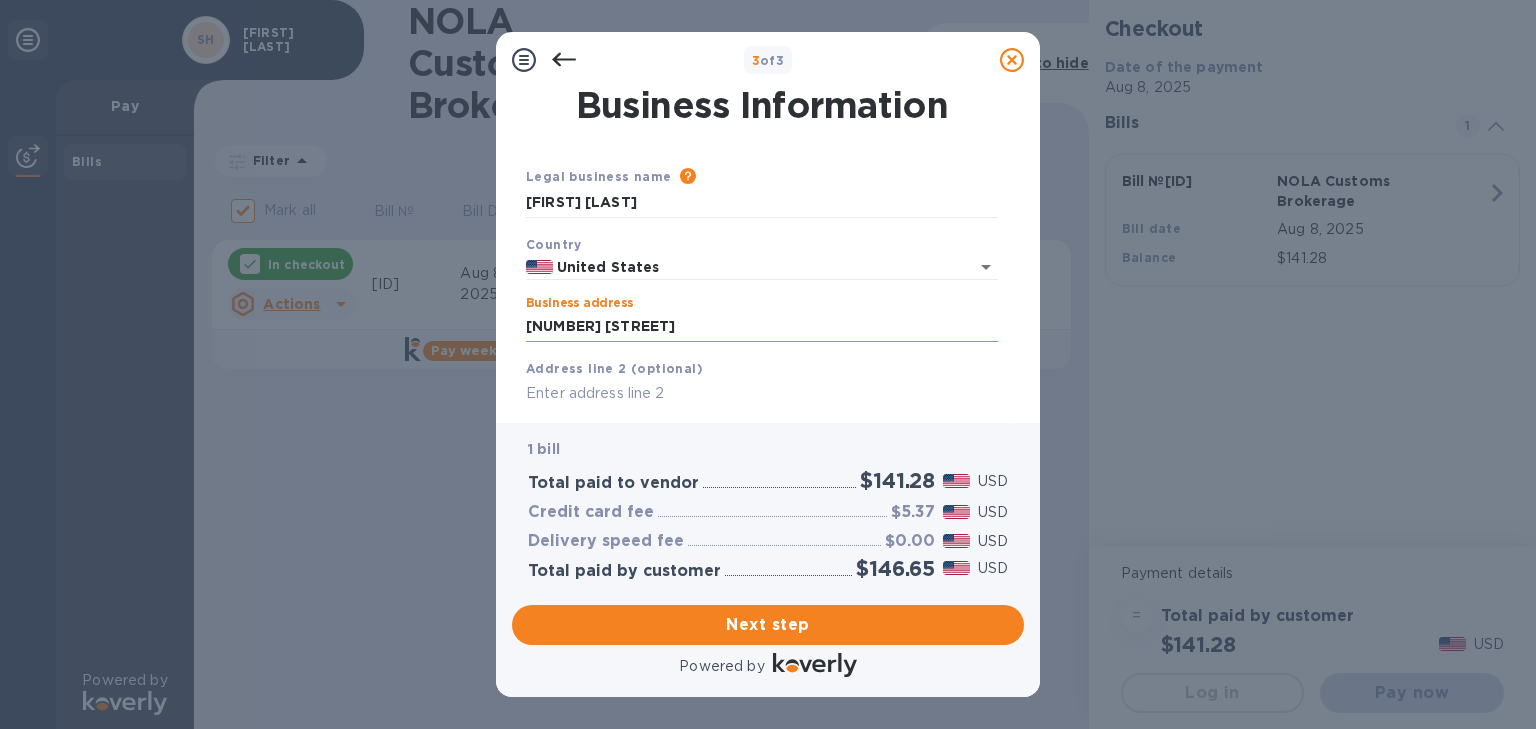 click on "[NUMBER] [STREET]" at bounding box center (762, 327) 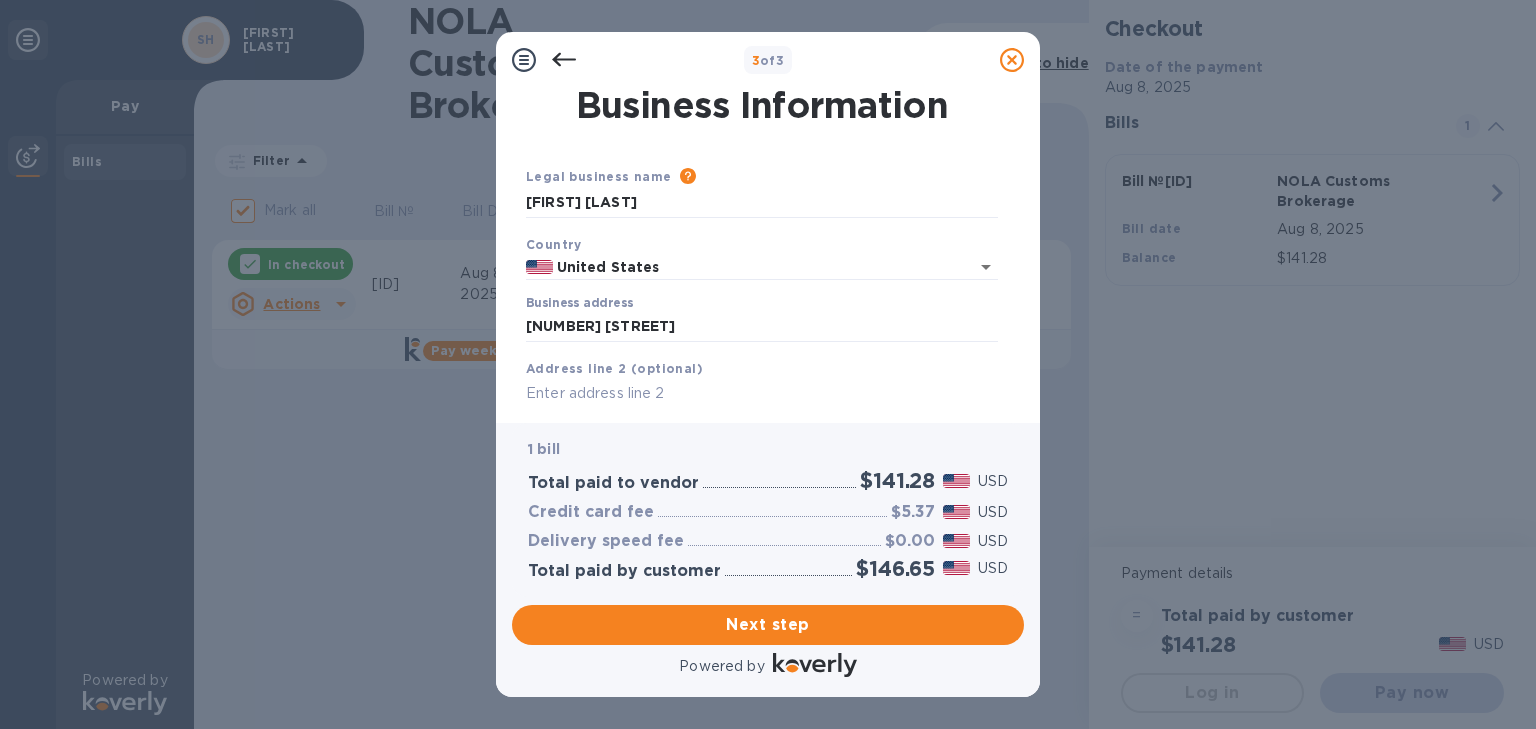 type on "[NUMBER] [STREET]" 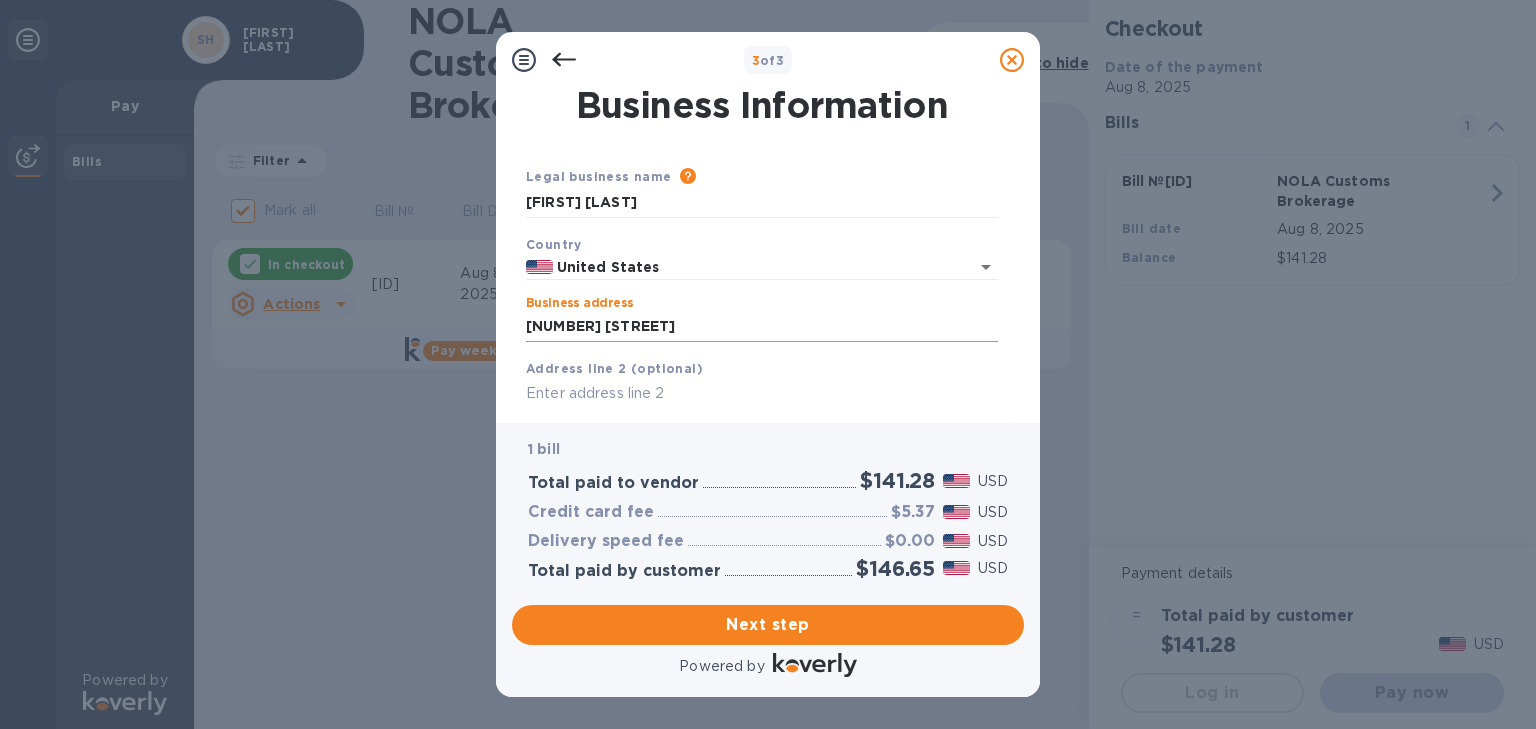 click on "[NUMBER] [STREET]" at bounding box center (762, 327) 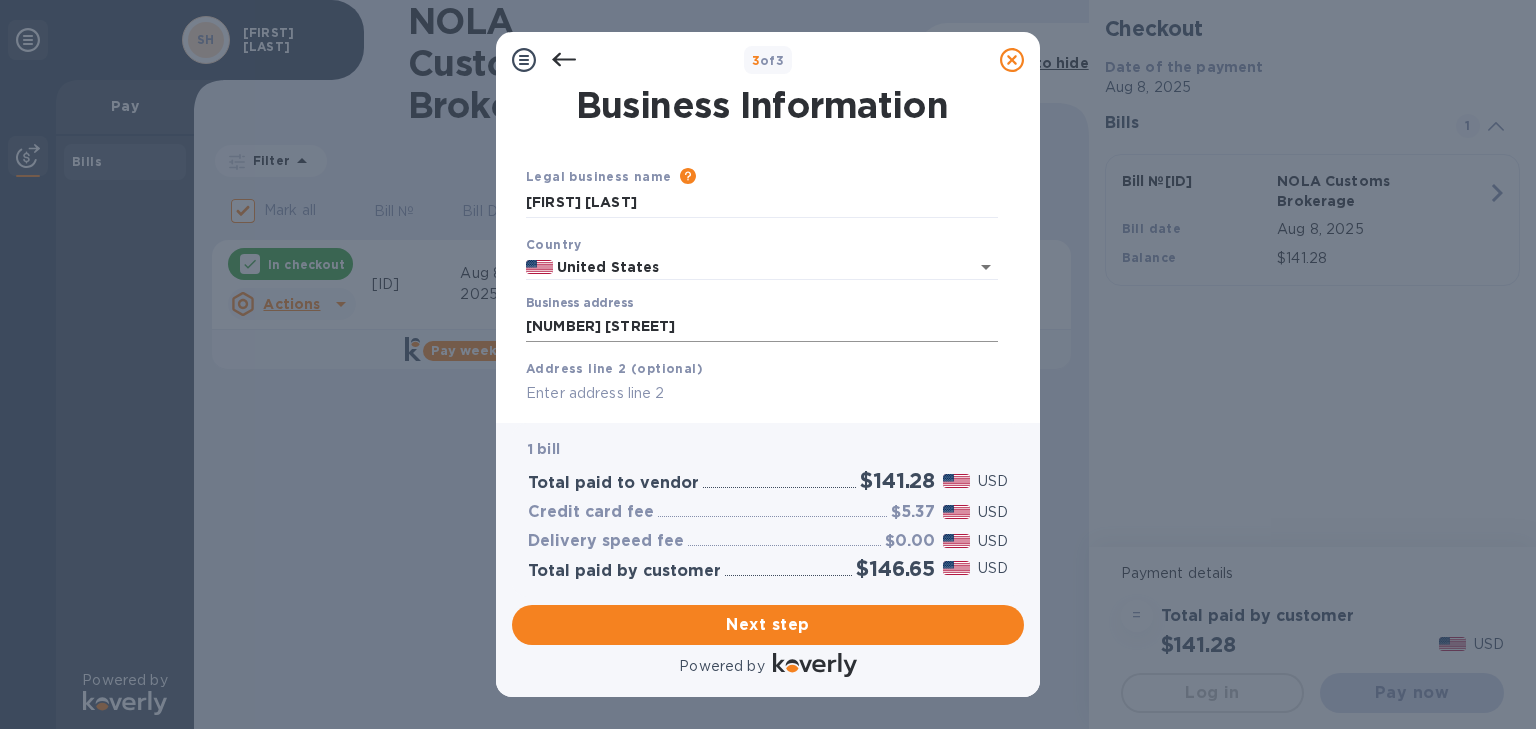 click on "[NUMBER] [STREET]" at bounding box center [762, 327] 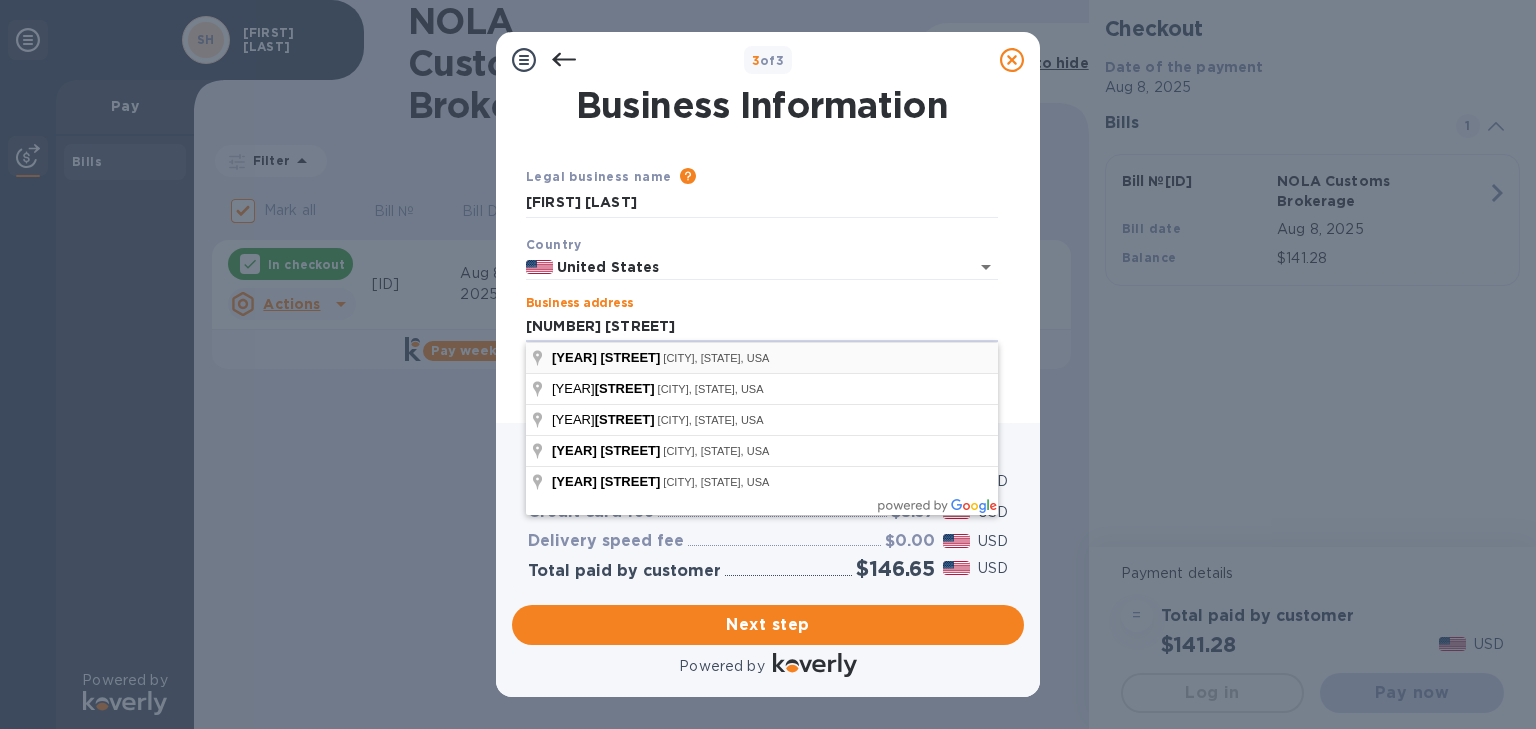 type on "[NUMBER] [STREET]" 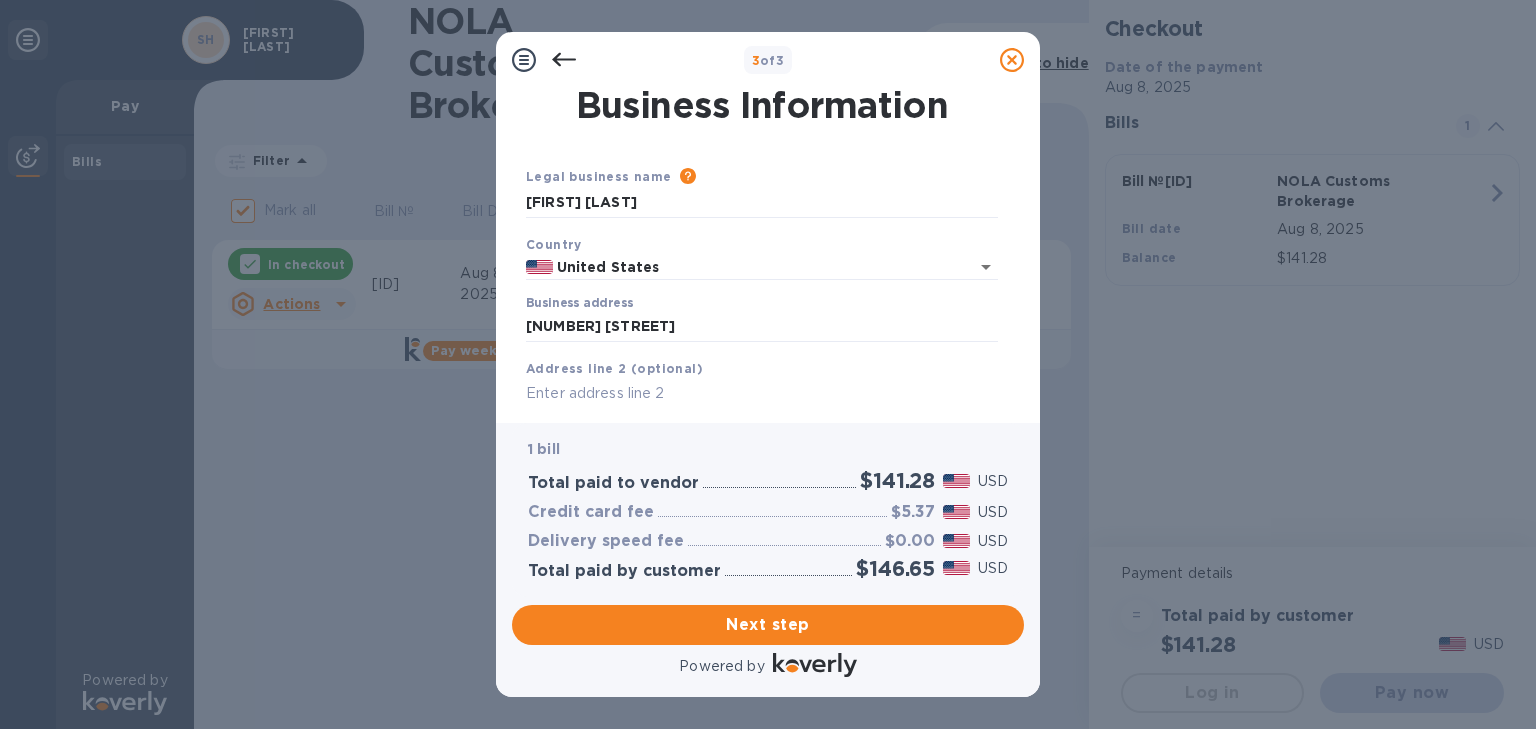 scroll, scrollTop: 249, scrollLeft: 0, axis: vertical 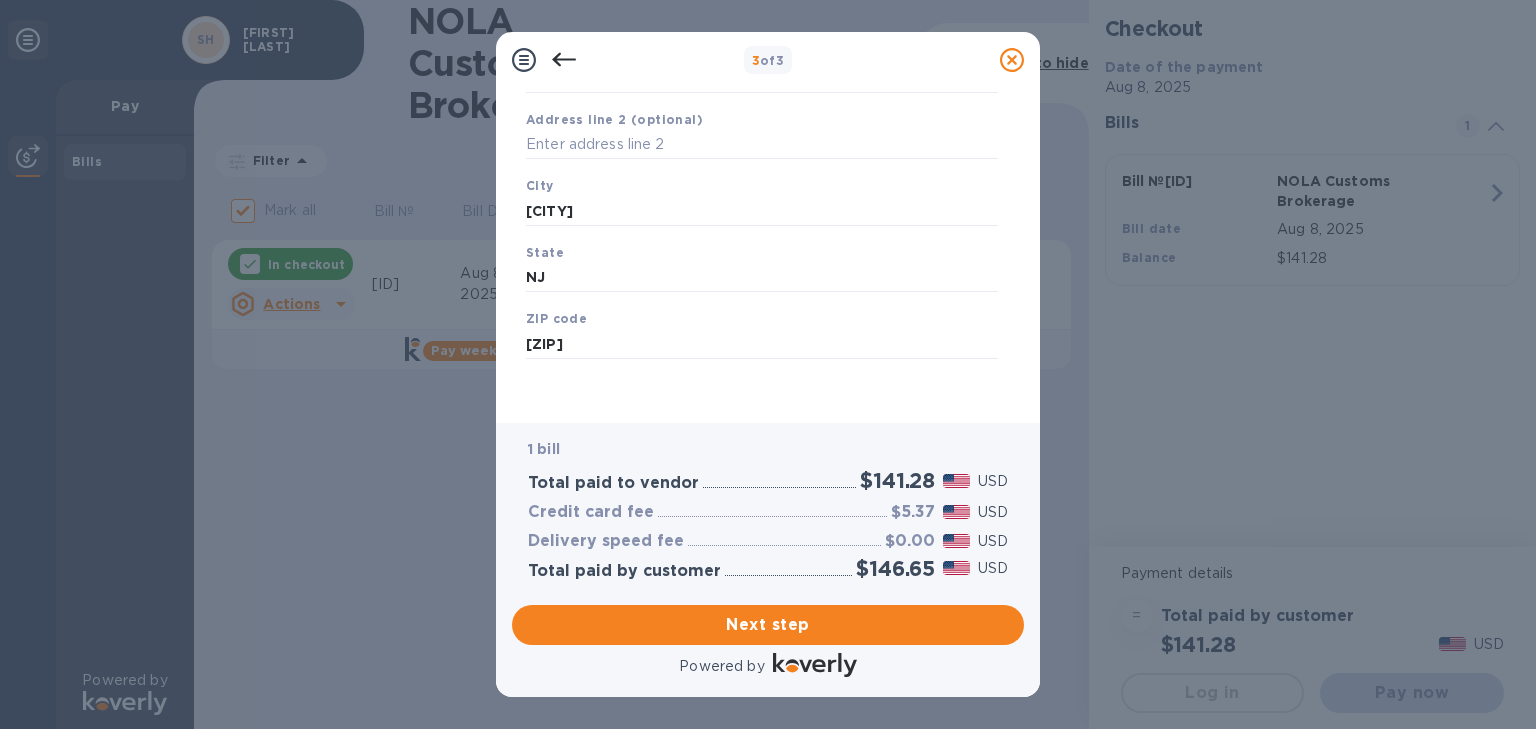 click on "Business Information Legal business name Please provide the legal name that appears on your SS-4 form issued by the IRS when the company was formed. [FIRST] [LAST] Country United States Business address [NUMBER] [STREET] Address line 2 (optional) City [CITY] State [STATE] ZIP code [ZIP] Save" at bounding box center [768, 255] 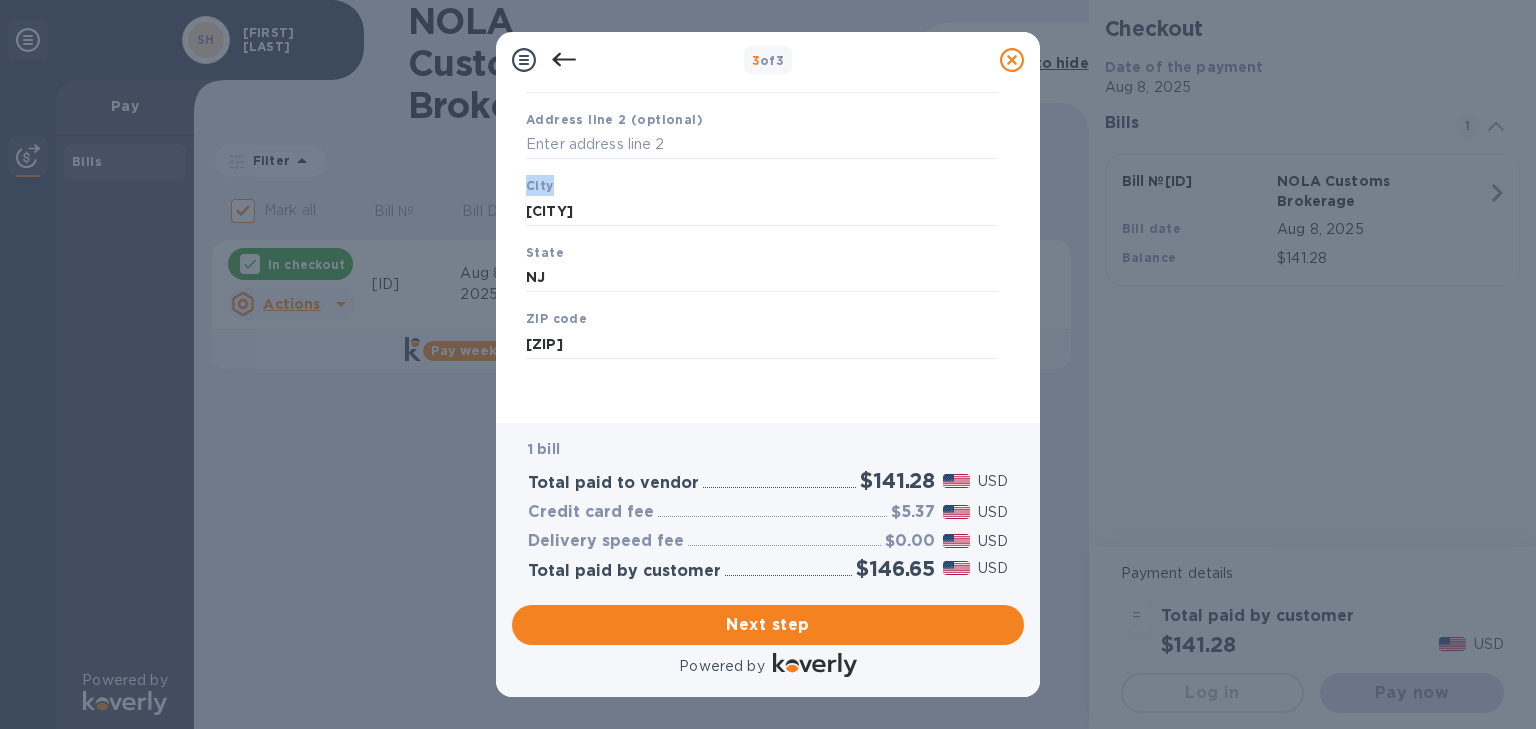 click on "Business Information Legal business name Please provide the legal name that appears on your SS-4 form issued by the IRS when the company was formed. [FIRST] [LAST] Country United States Business address [NUMBER] [STREET] Address line 2 (optional) City [CITY] State [STATE] ZIP code [ZIP] Save" at bounding box center [768, 255] 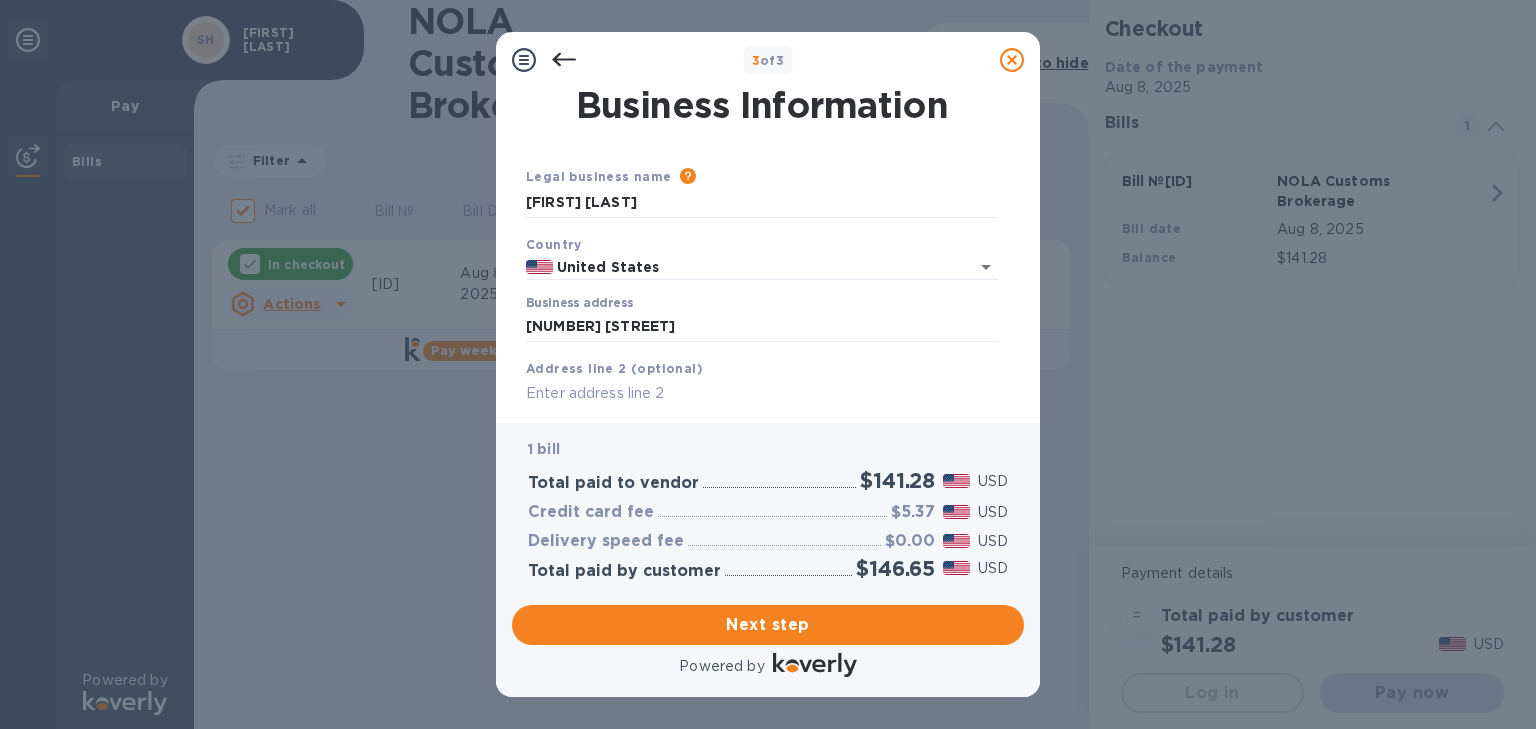 scroll, scrollTop: 249, scrollLeft: 0, axis: vertical 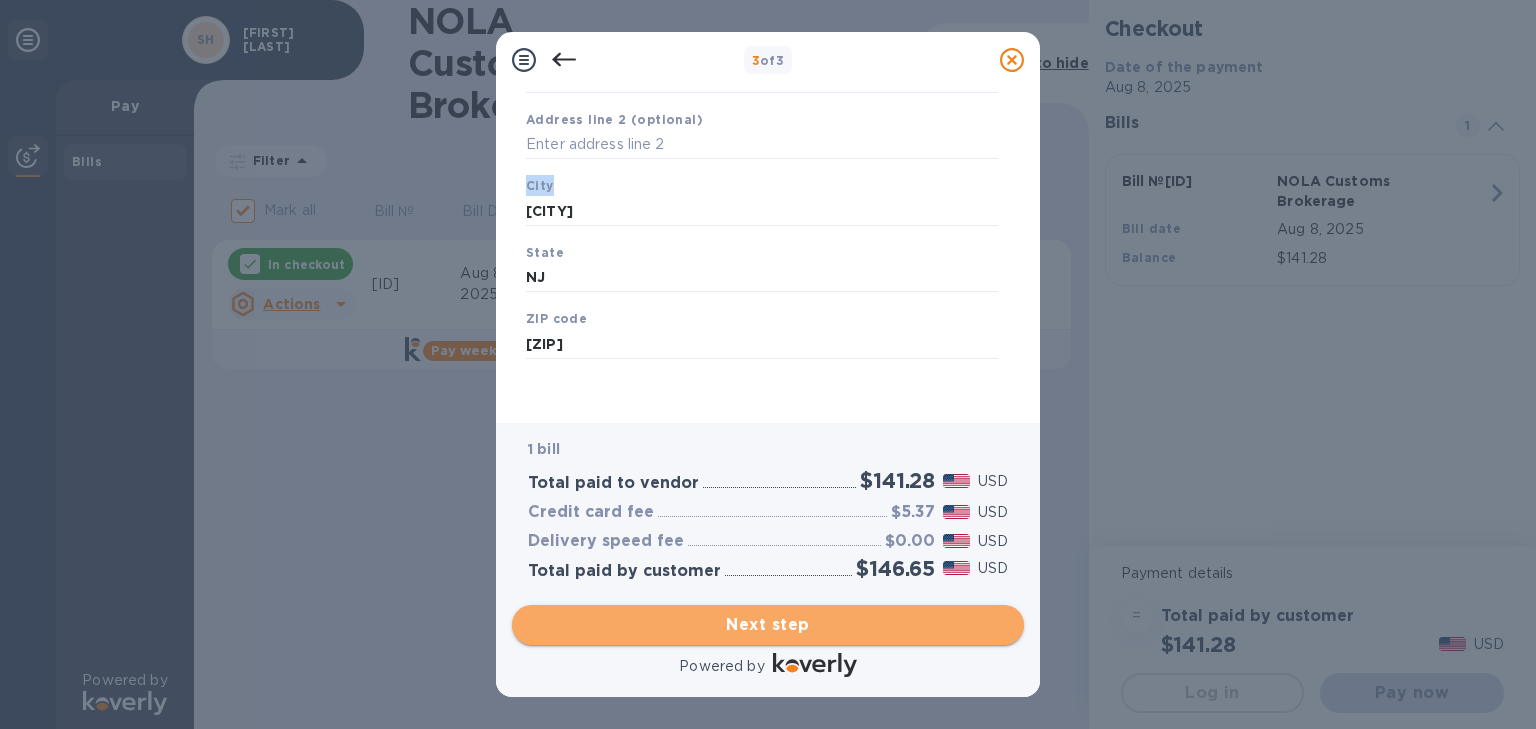 click on "Next step" at bounding box center [768, 625] 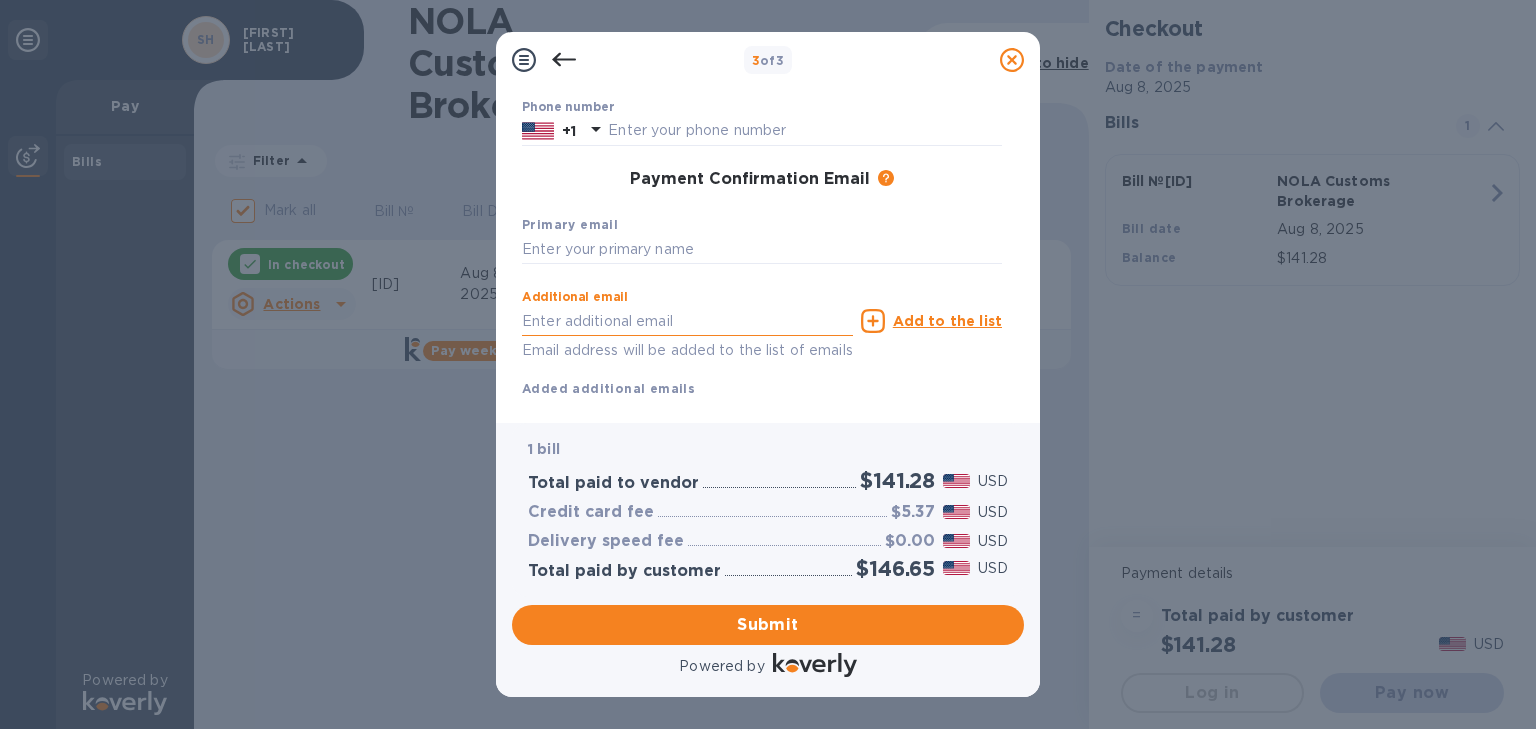 click at bounding box center (687, 321) 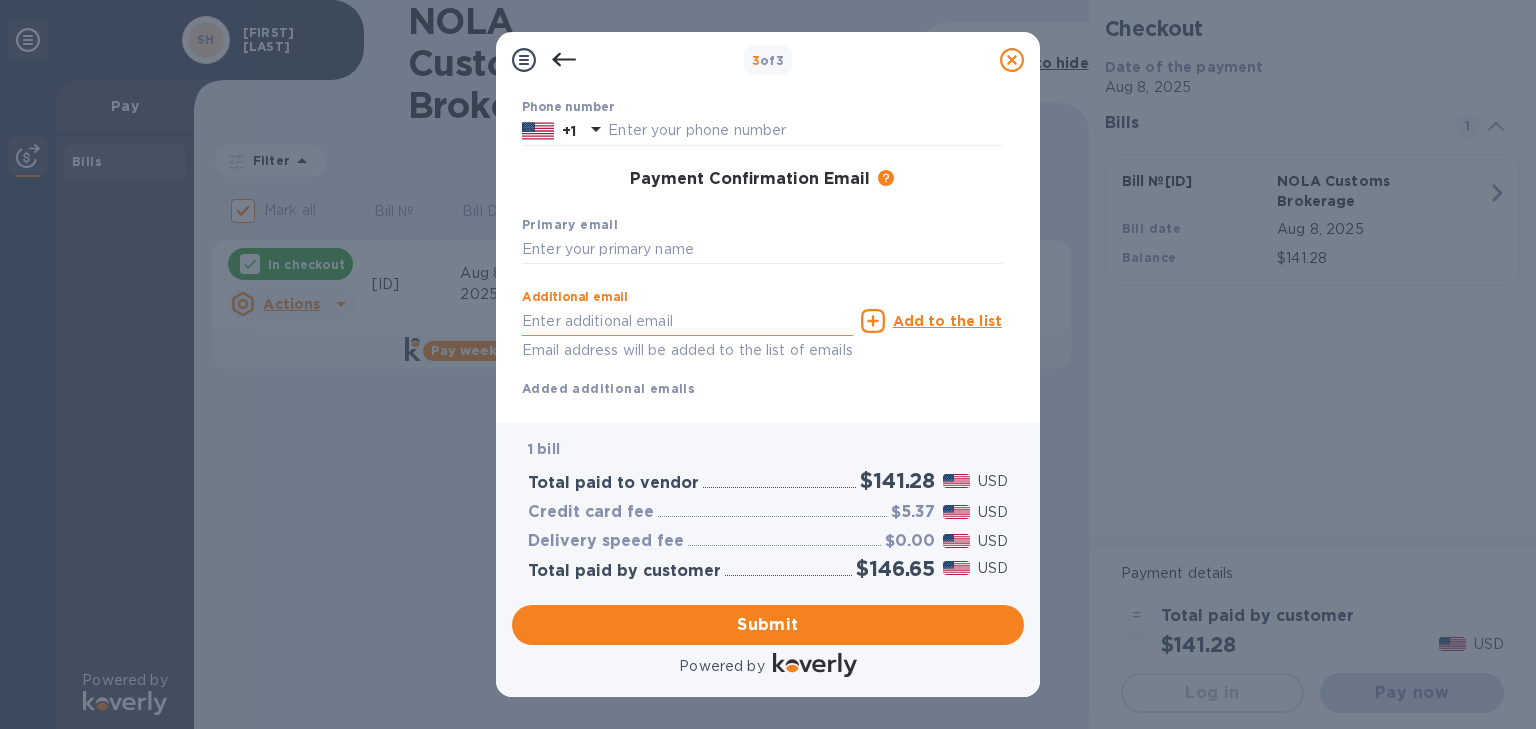 type on "[EMAIL]" 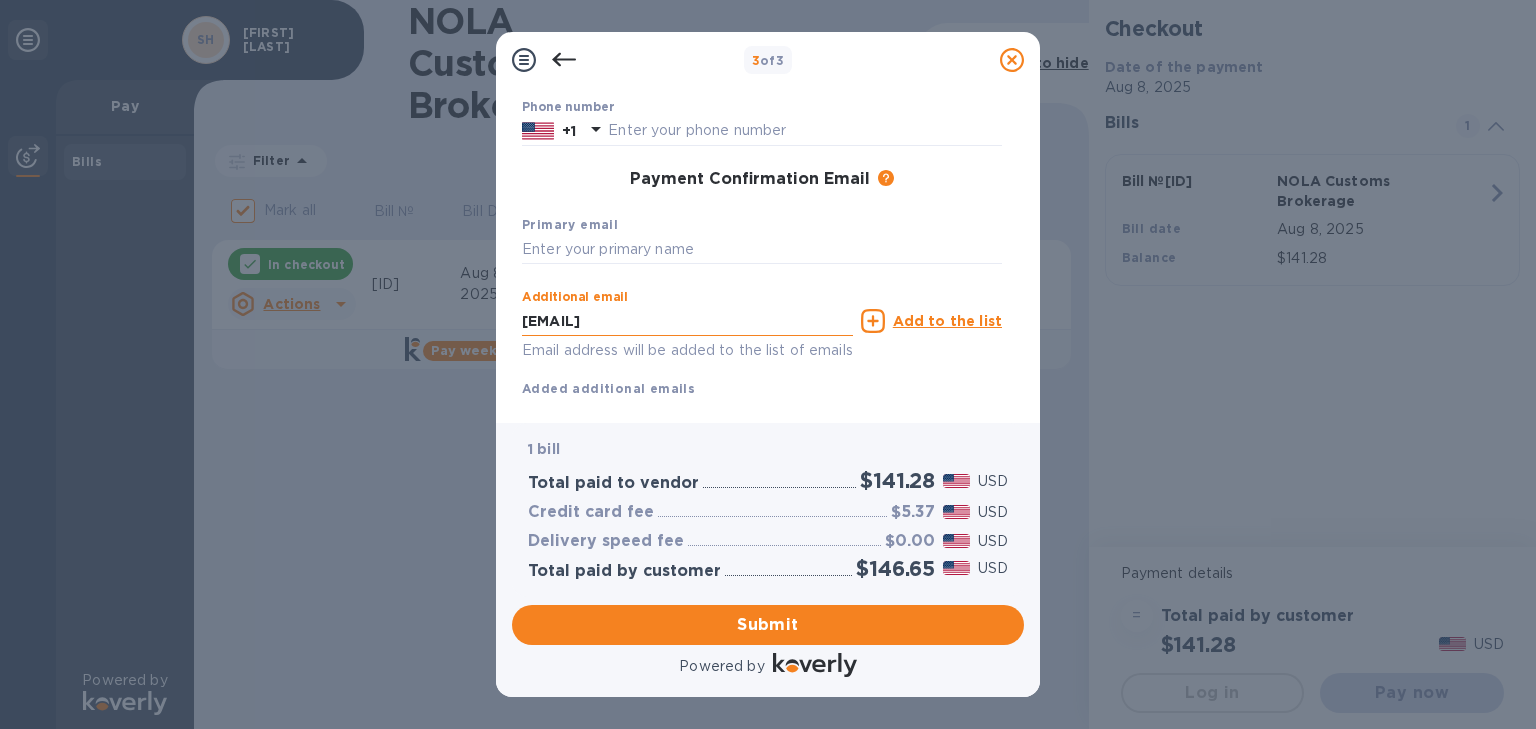 type on "[FIRST]" 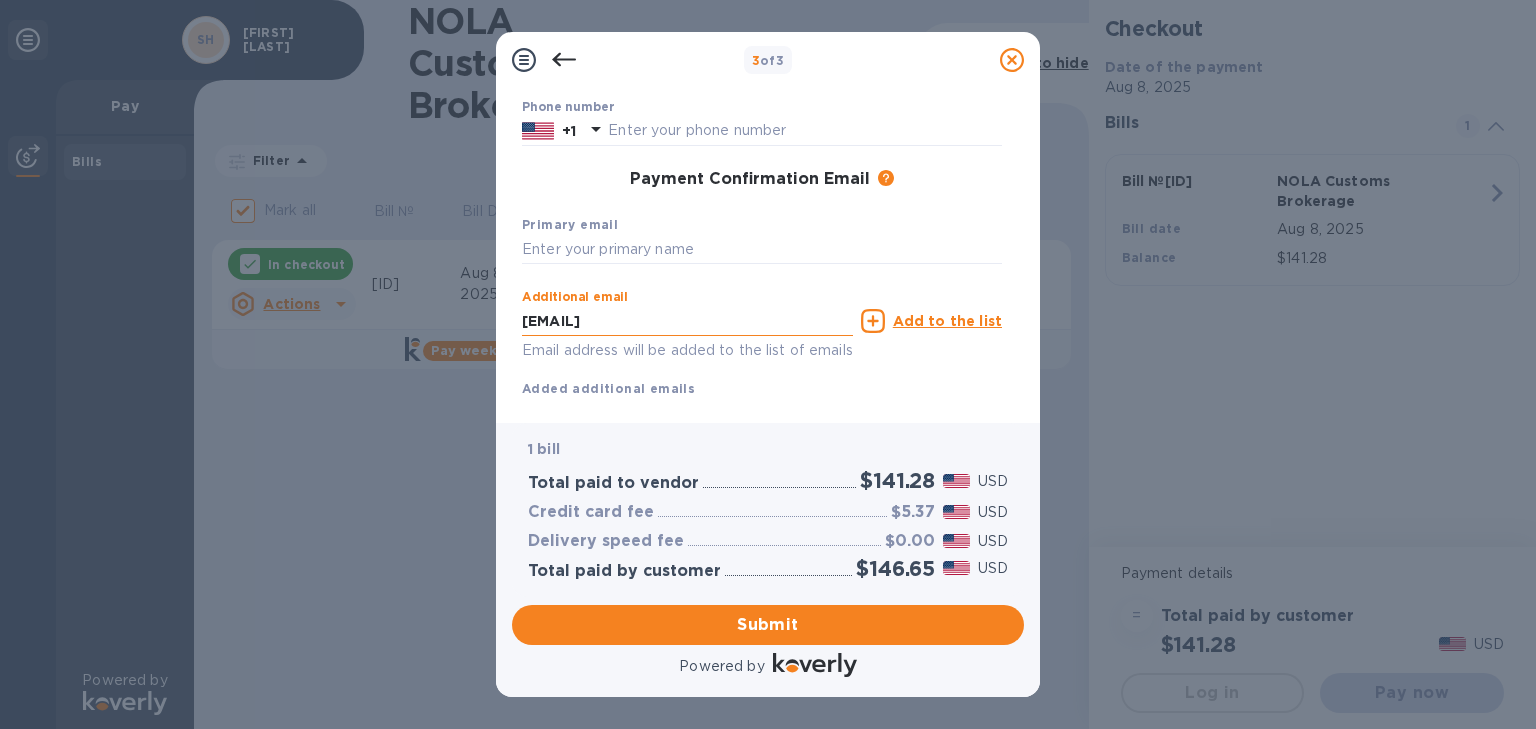 type on "[LAST]" 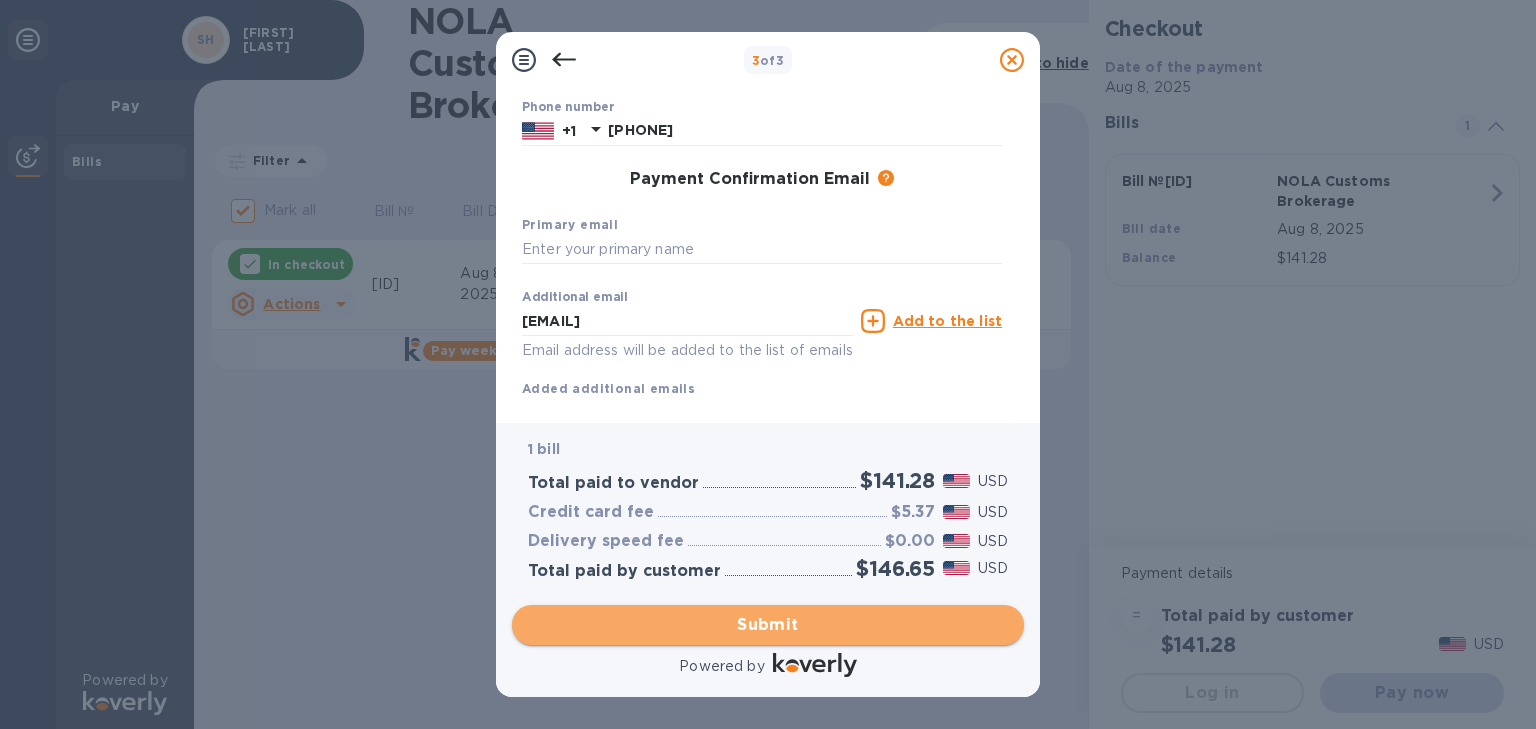 click on "Submit" at bounding box center (768, 625) 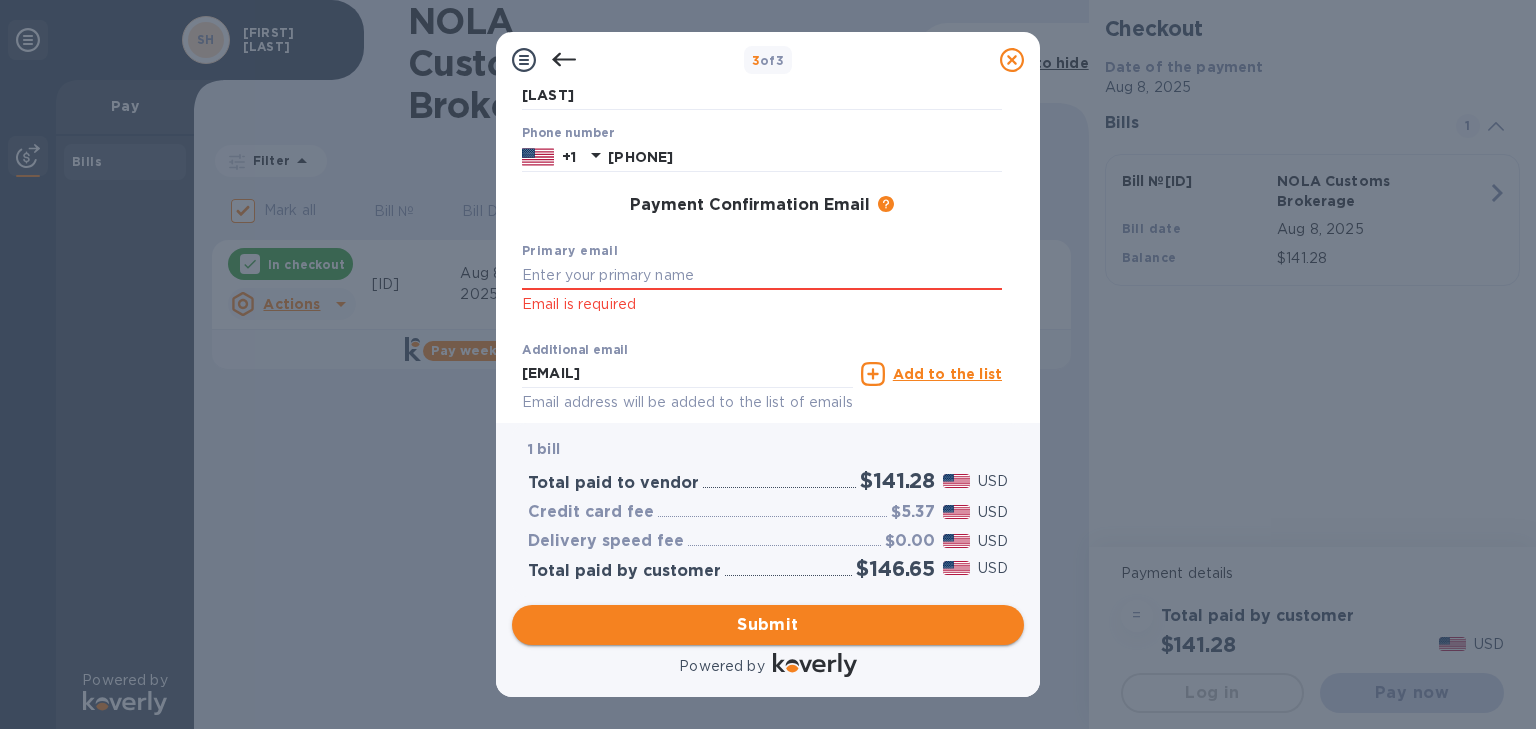 scroll, scrollTop: 275, scrollLeft: 0, axis: vertical 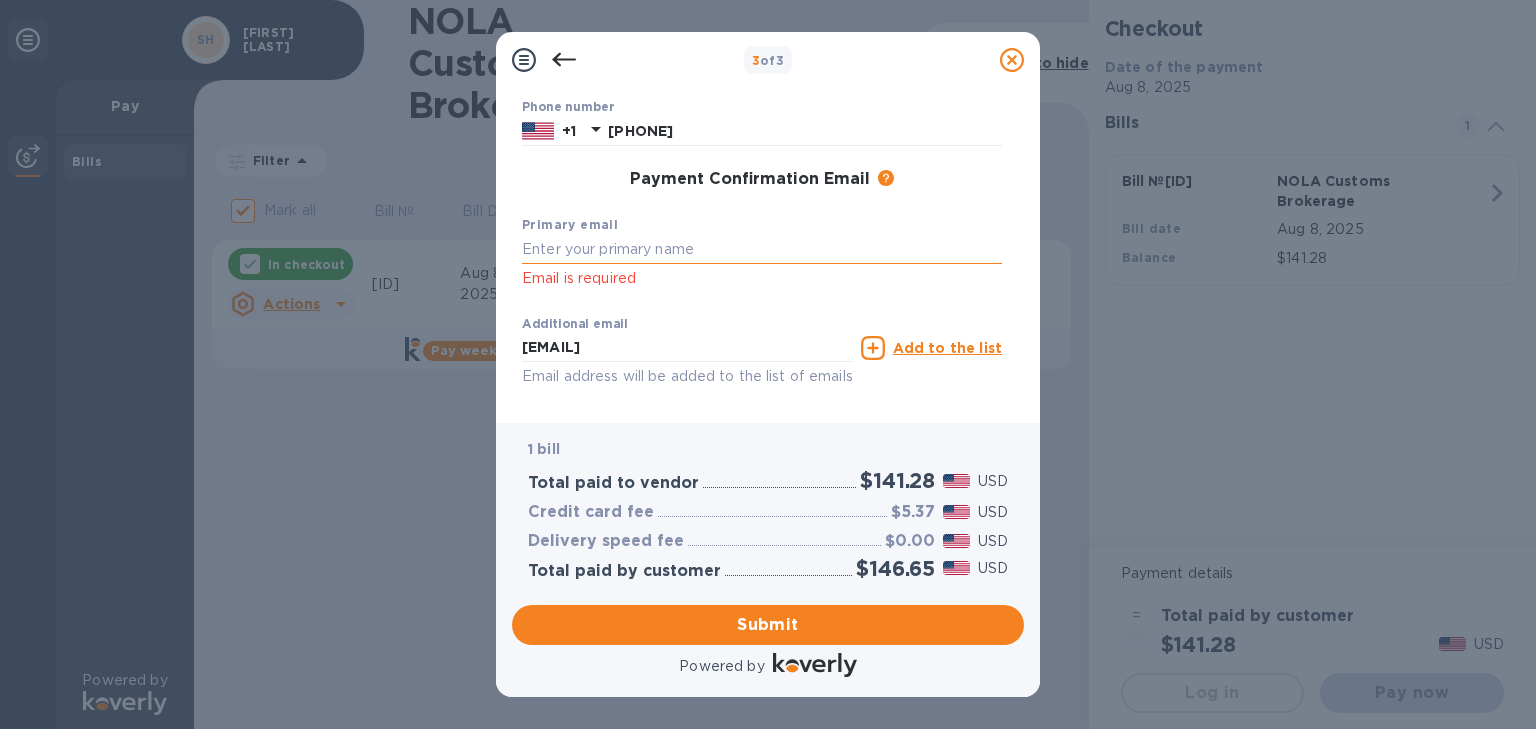 click at bounding box center (762, 250) 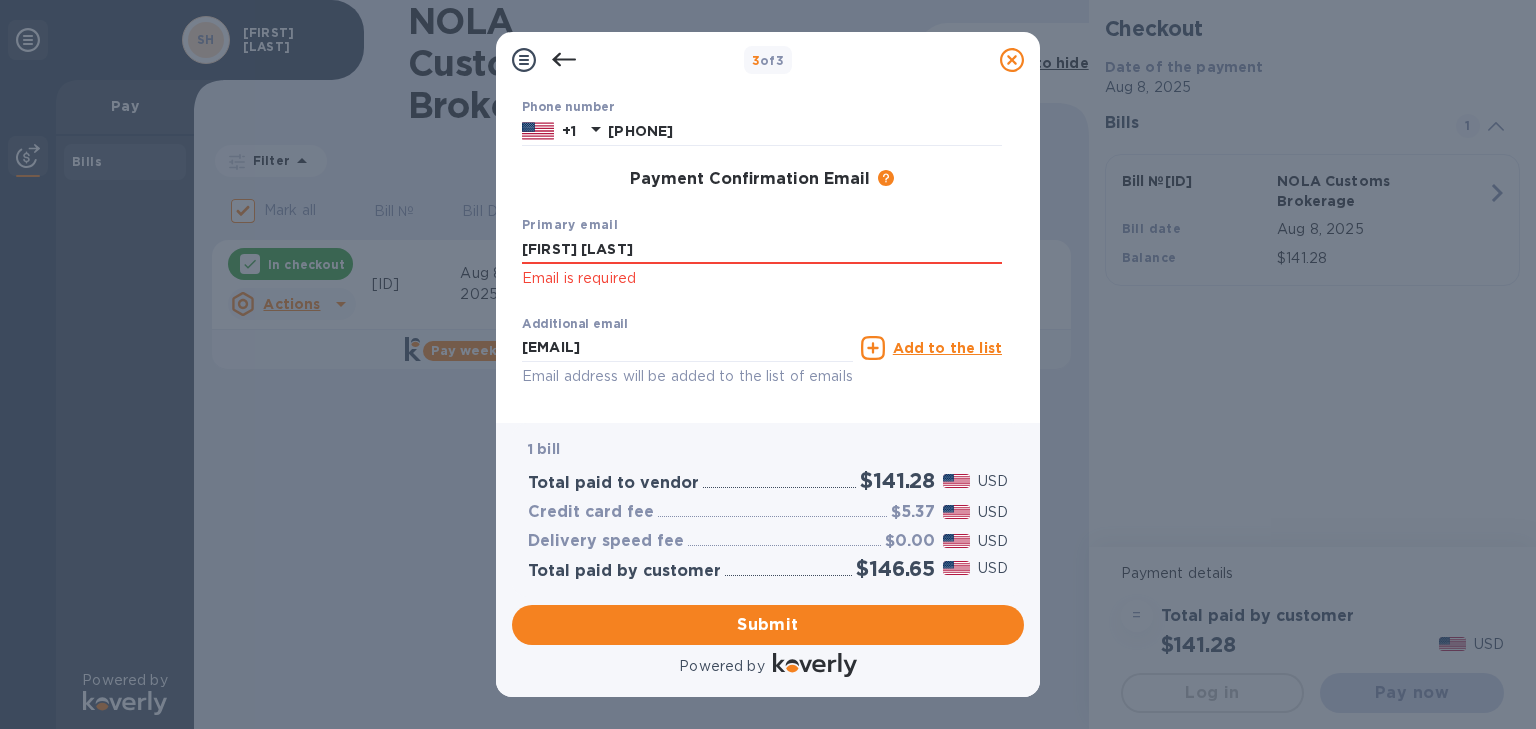click on "Primary email [FIRST] [LAST] Email is required" at bounding box center (762, 252) 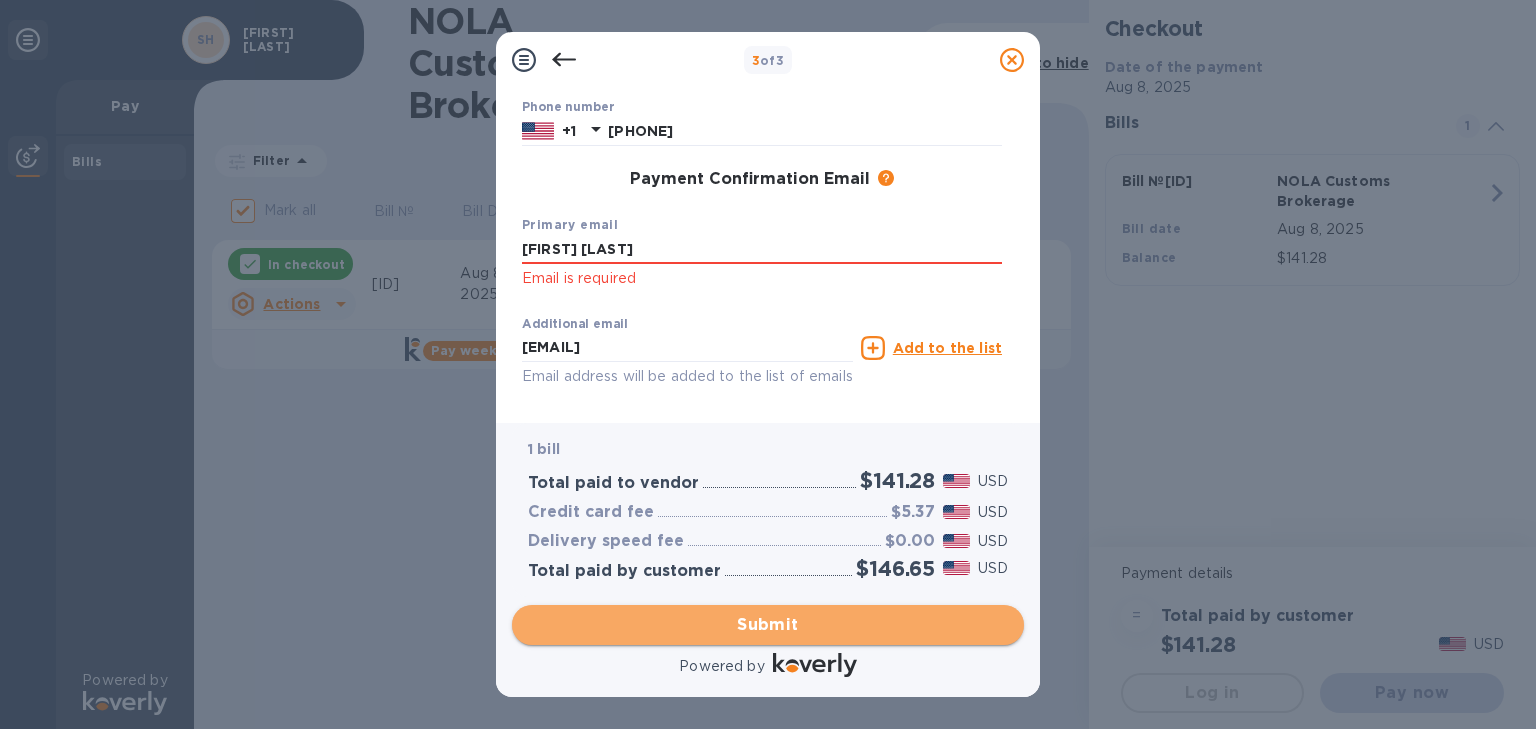 click on "Submit" at bounding box center [768, 625] 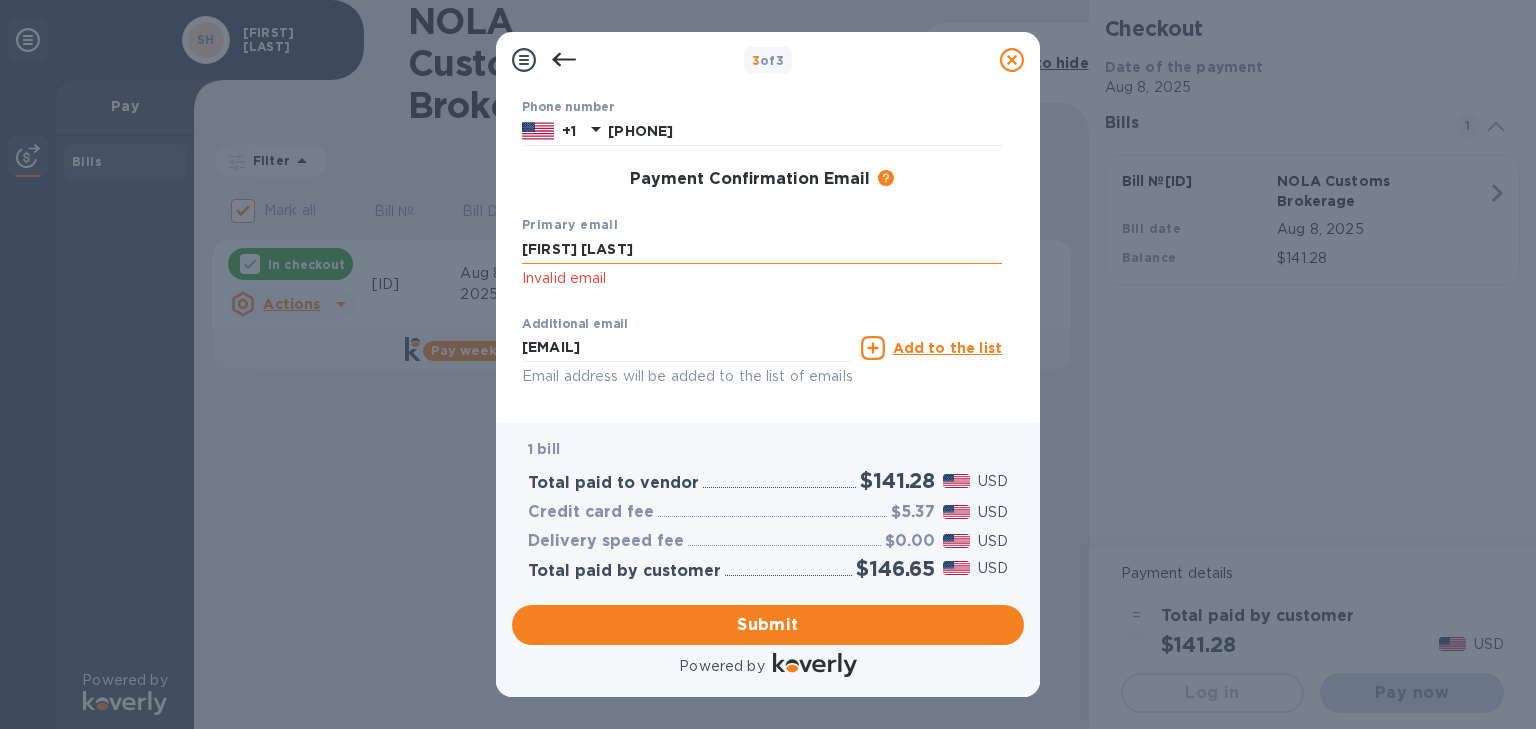 click on "[FIRST] [LAST]" at bounding box center [762, 250] 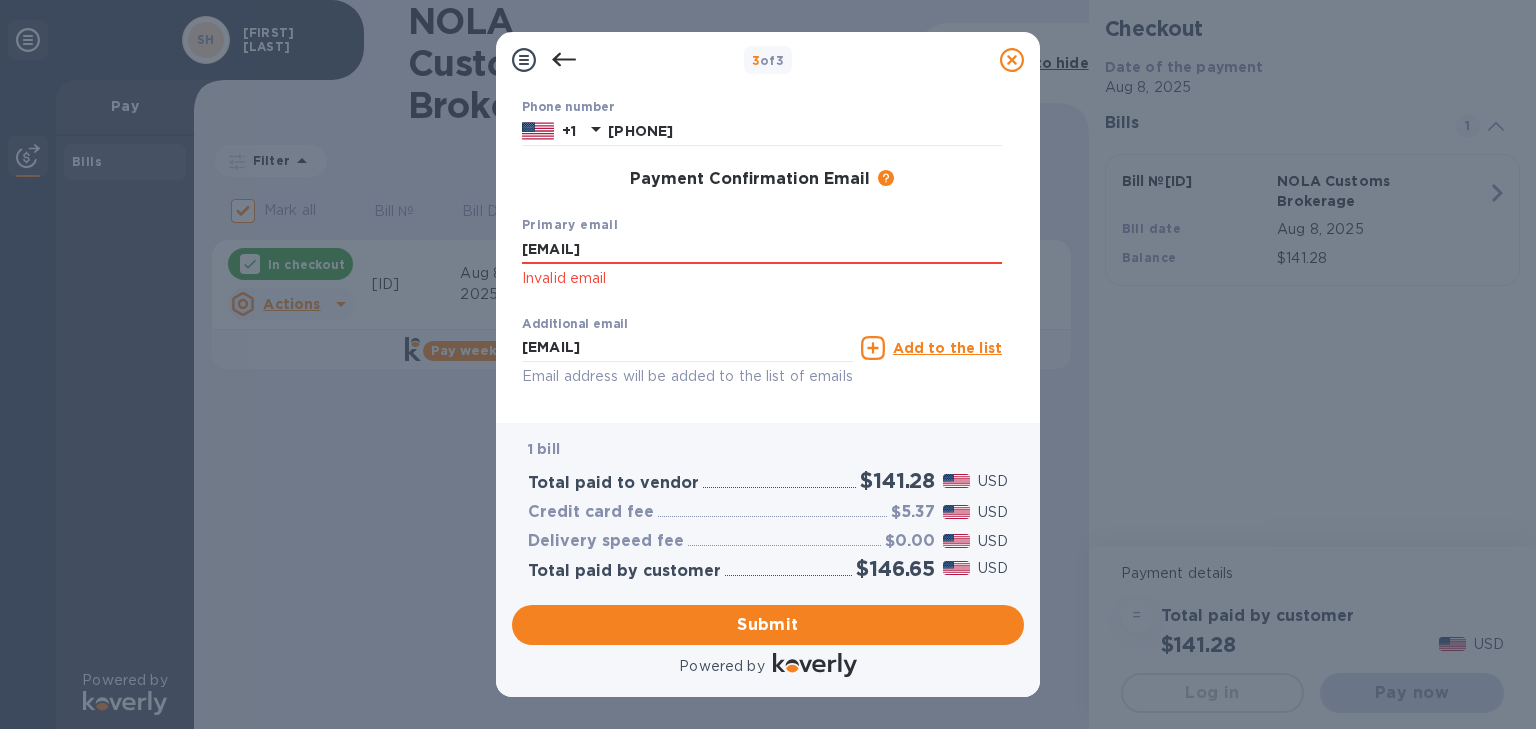 type on "[EMAIL]" 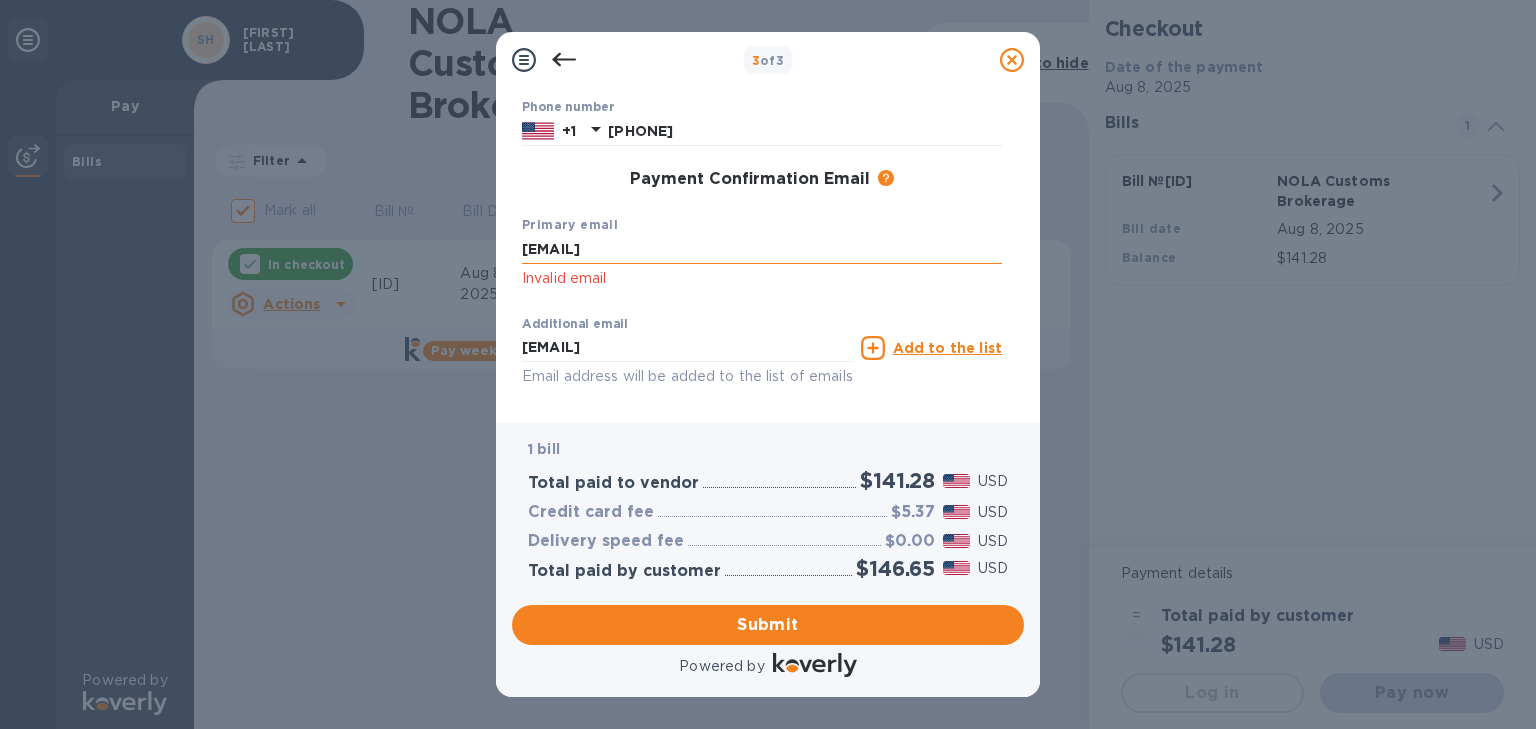 click on "[EMAIL]" at bounding box center (762, 250) 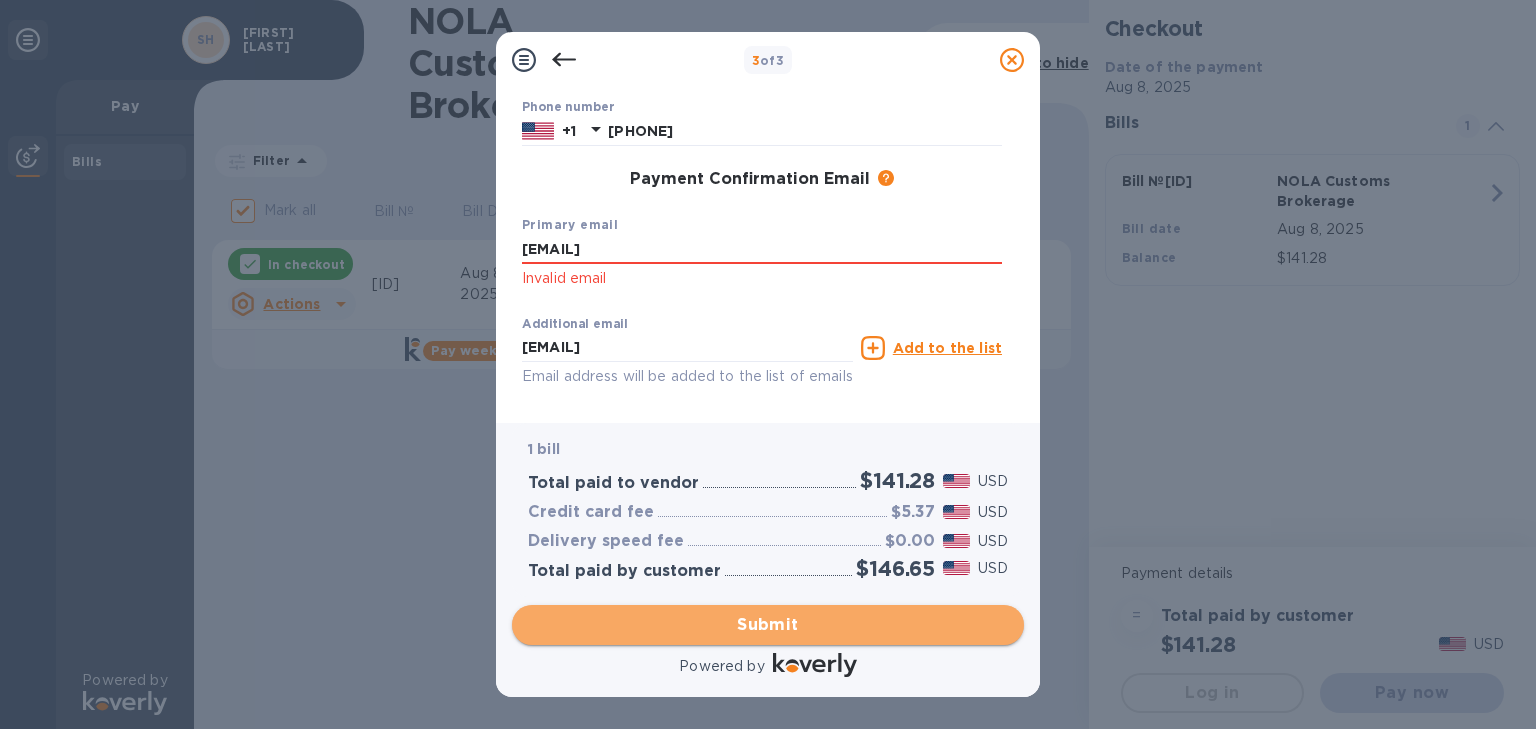click on "Submit" at bounding box center [768, 625] 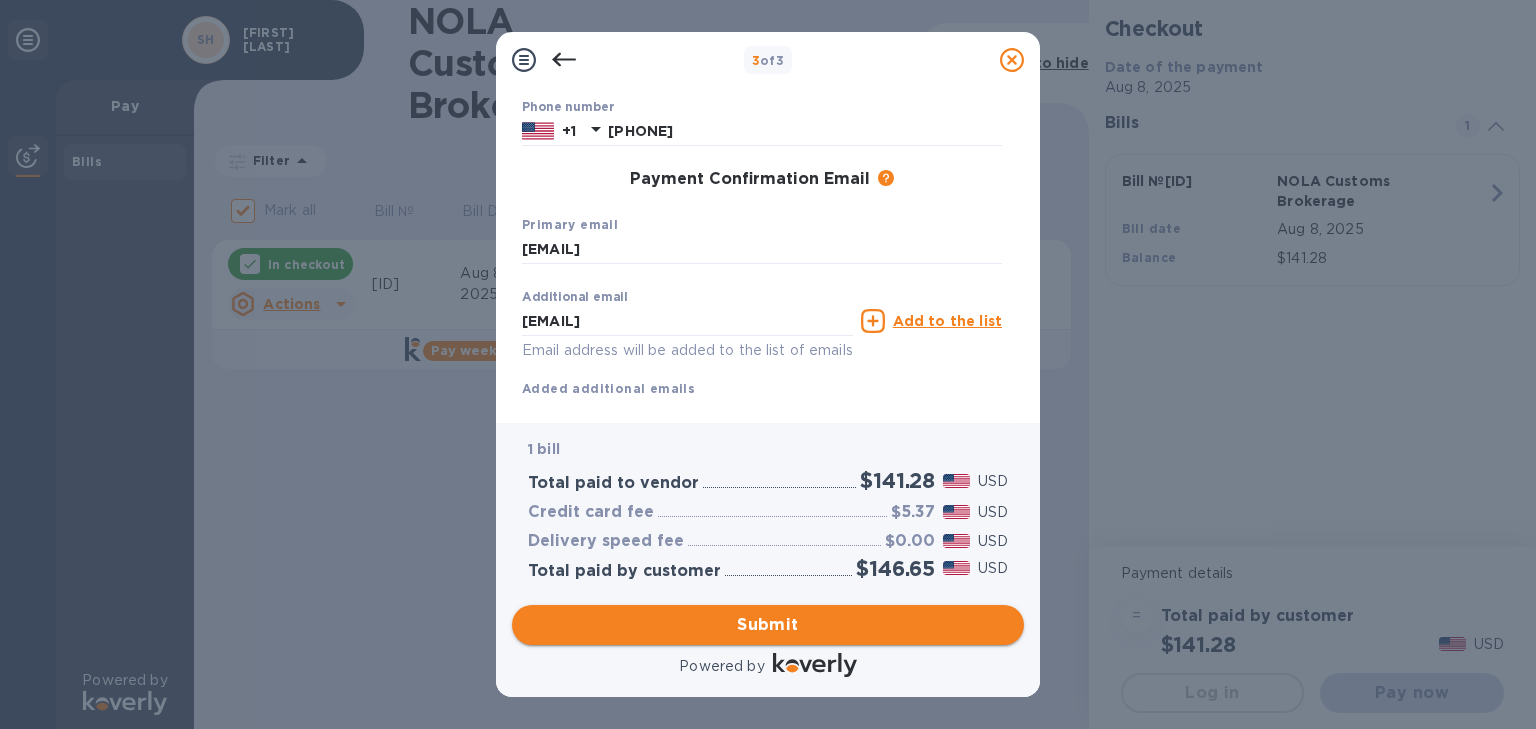 click on "Submit" at bounding box center (768, 625) 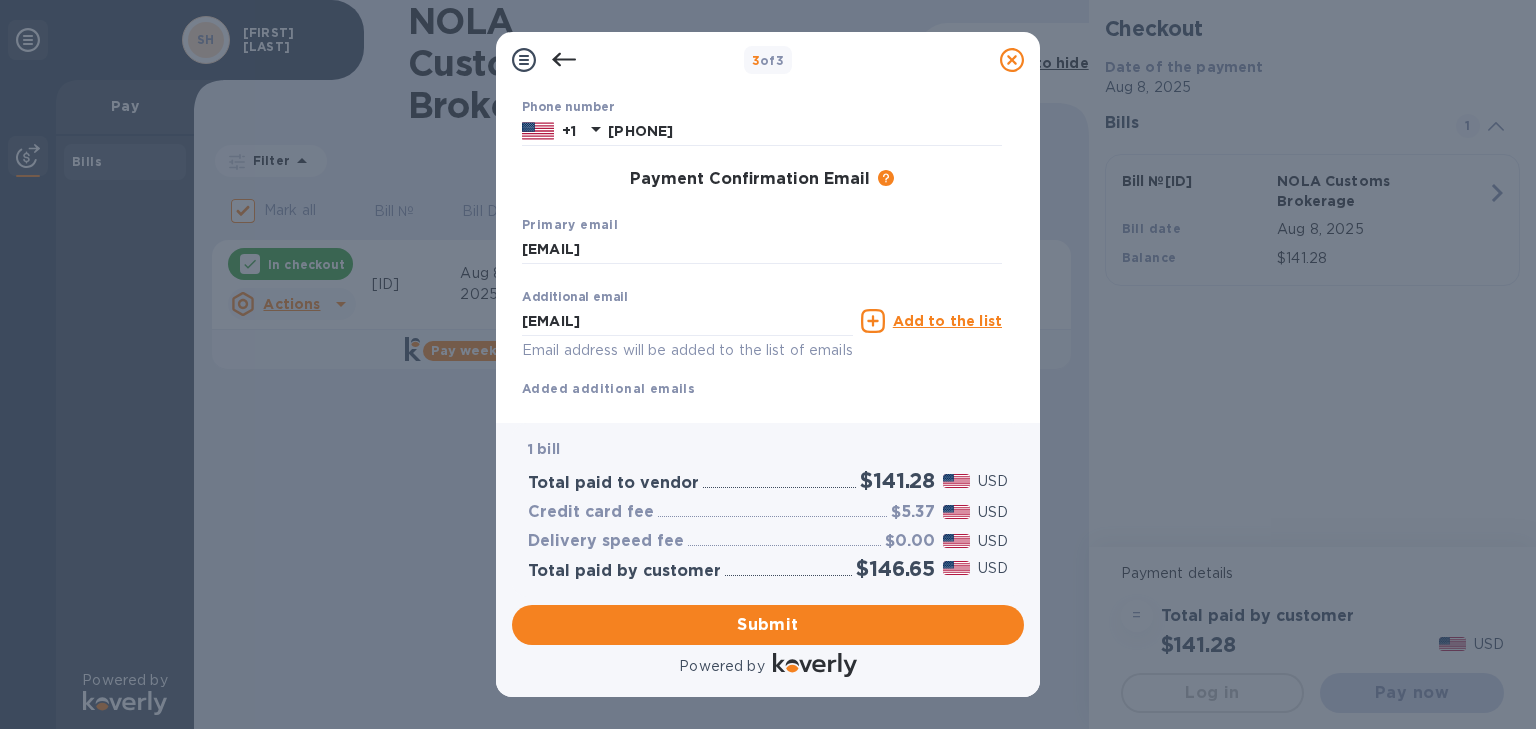 scroll, scrollTop: 0, scrollLeft: 0, axis: both 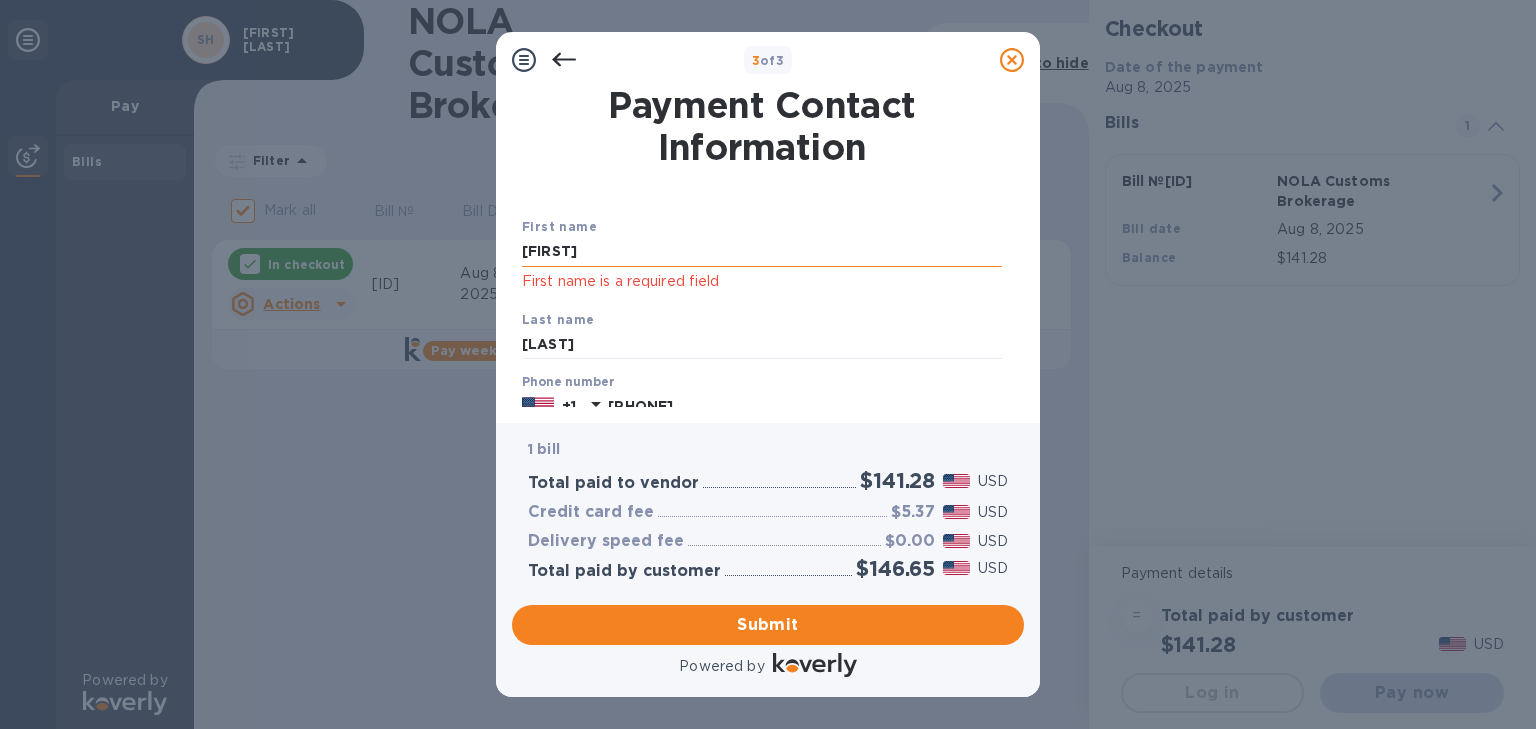 click on "[FIRST]" at bounding box center (762, 252) 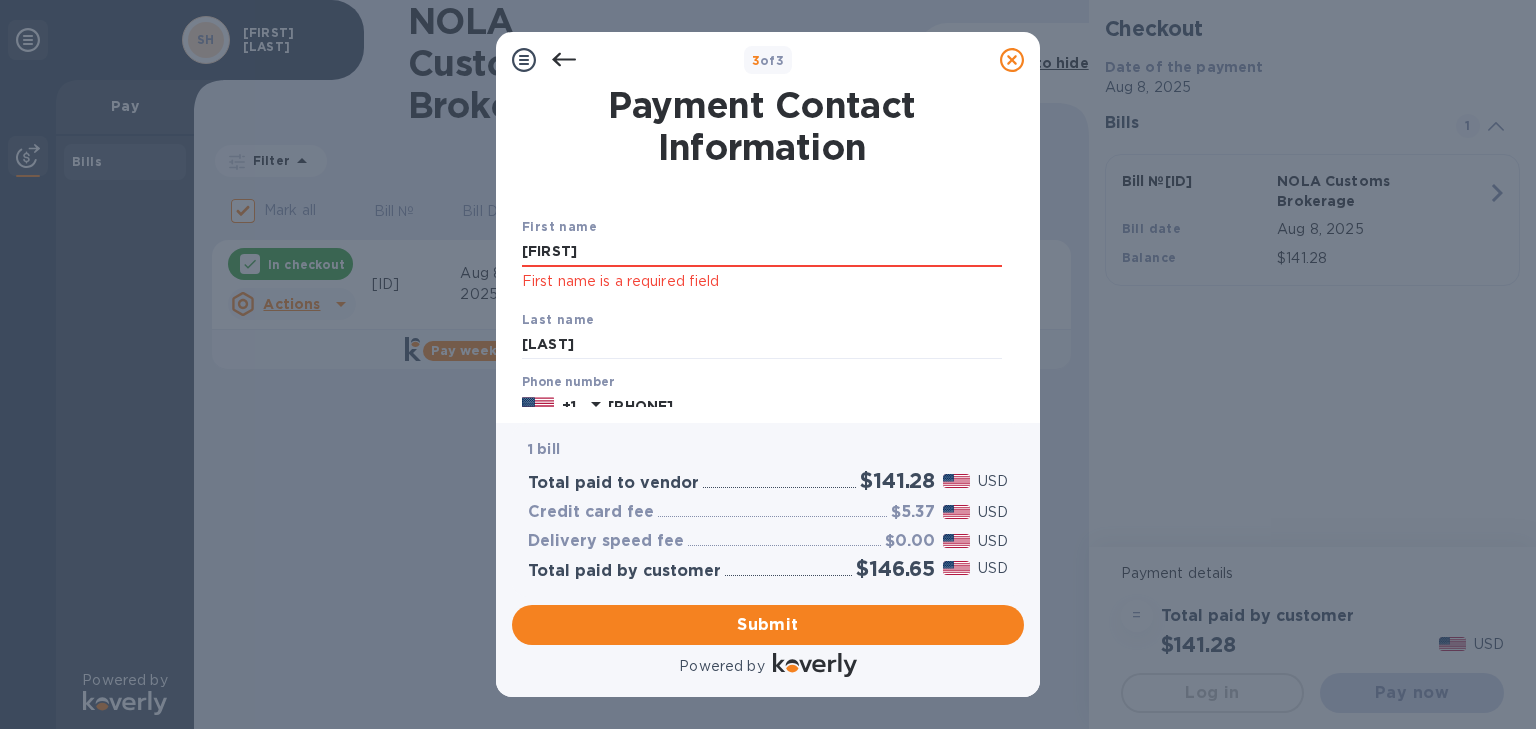 click on "Last name [LAST]" at bounding box center (762, 334) 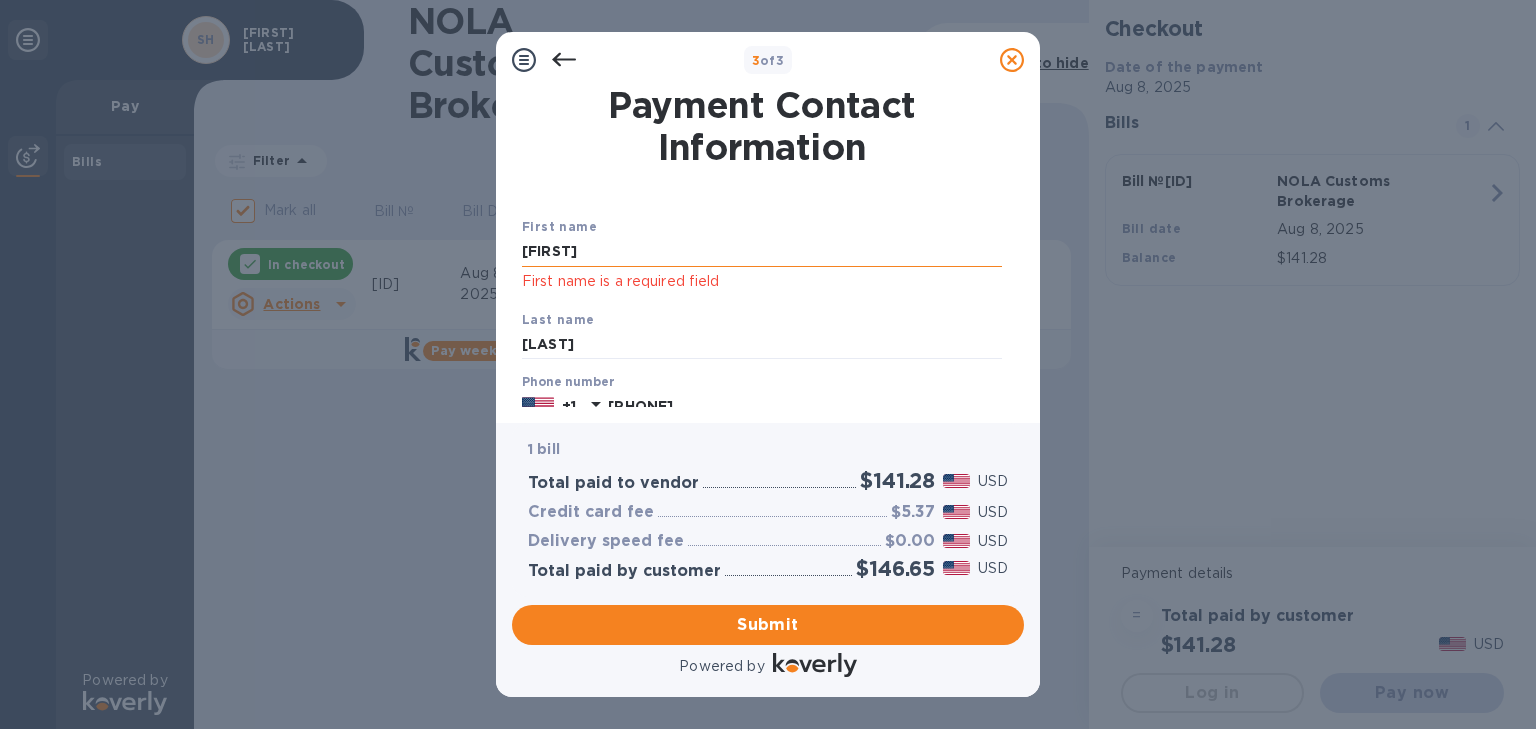 click on "[FIRST]" at bounding box center [762, 252] 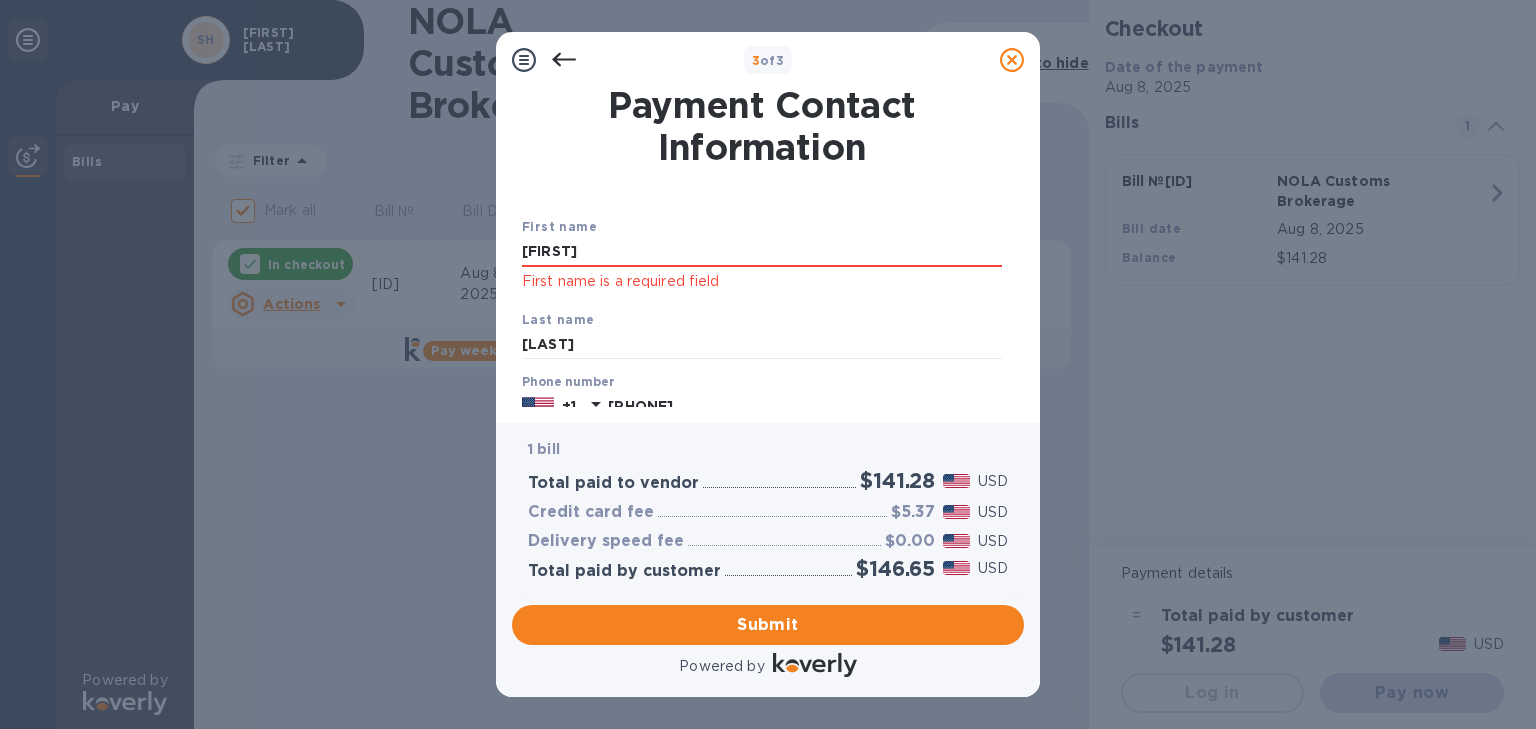 click on "Last name [LAST]" at bounding box center [762, 334] 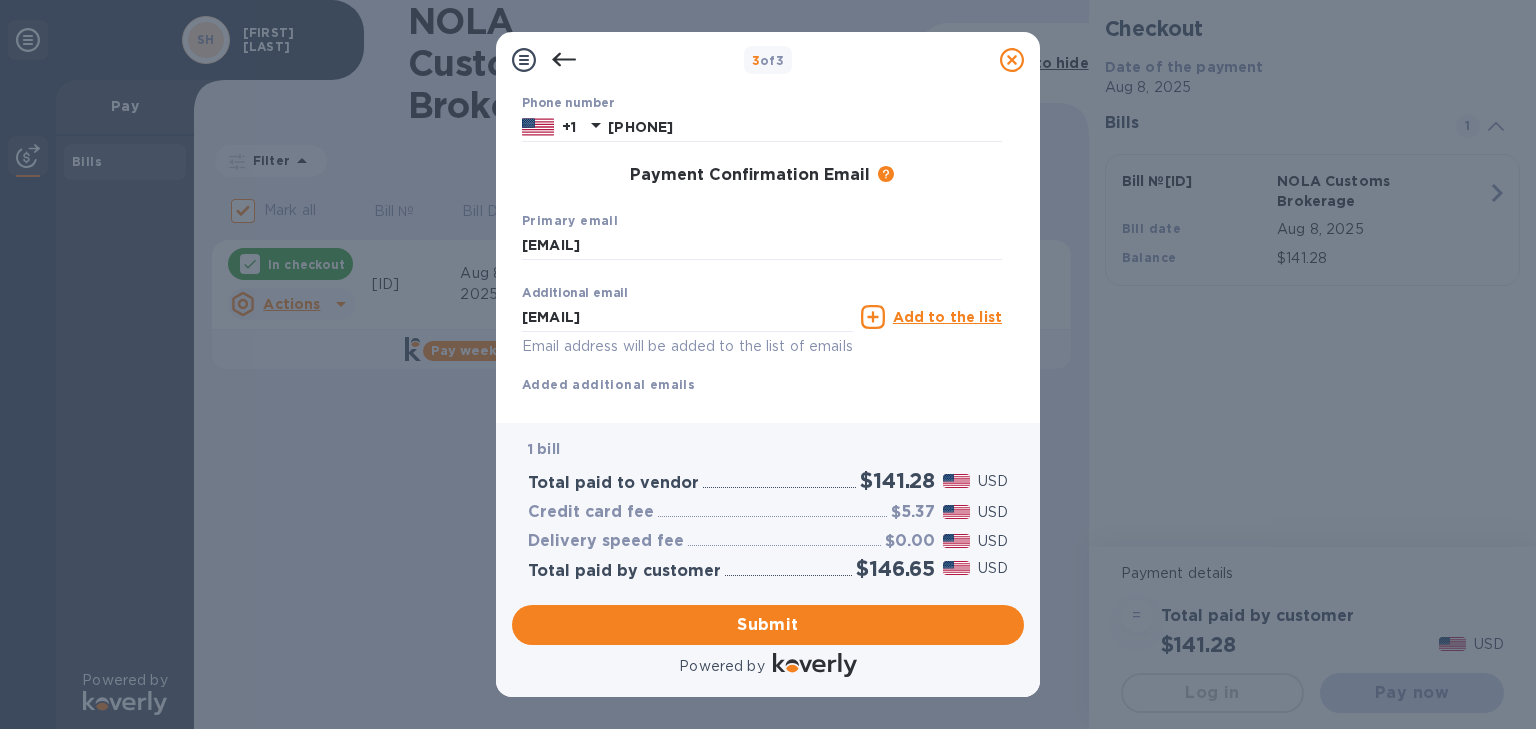click on "Payment Contact Information First name [FIRST] First name is a required field Last name [LAST] Phone number [PHONE] Payment Confirmation Email The added email addresses will be used to send the payment confirmation. Primary email [EMAIL] Additional email [EMAIL] Email address will be added to the list of emails Add to the list Added additional emails Submit" at bounding box center (768, 255) 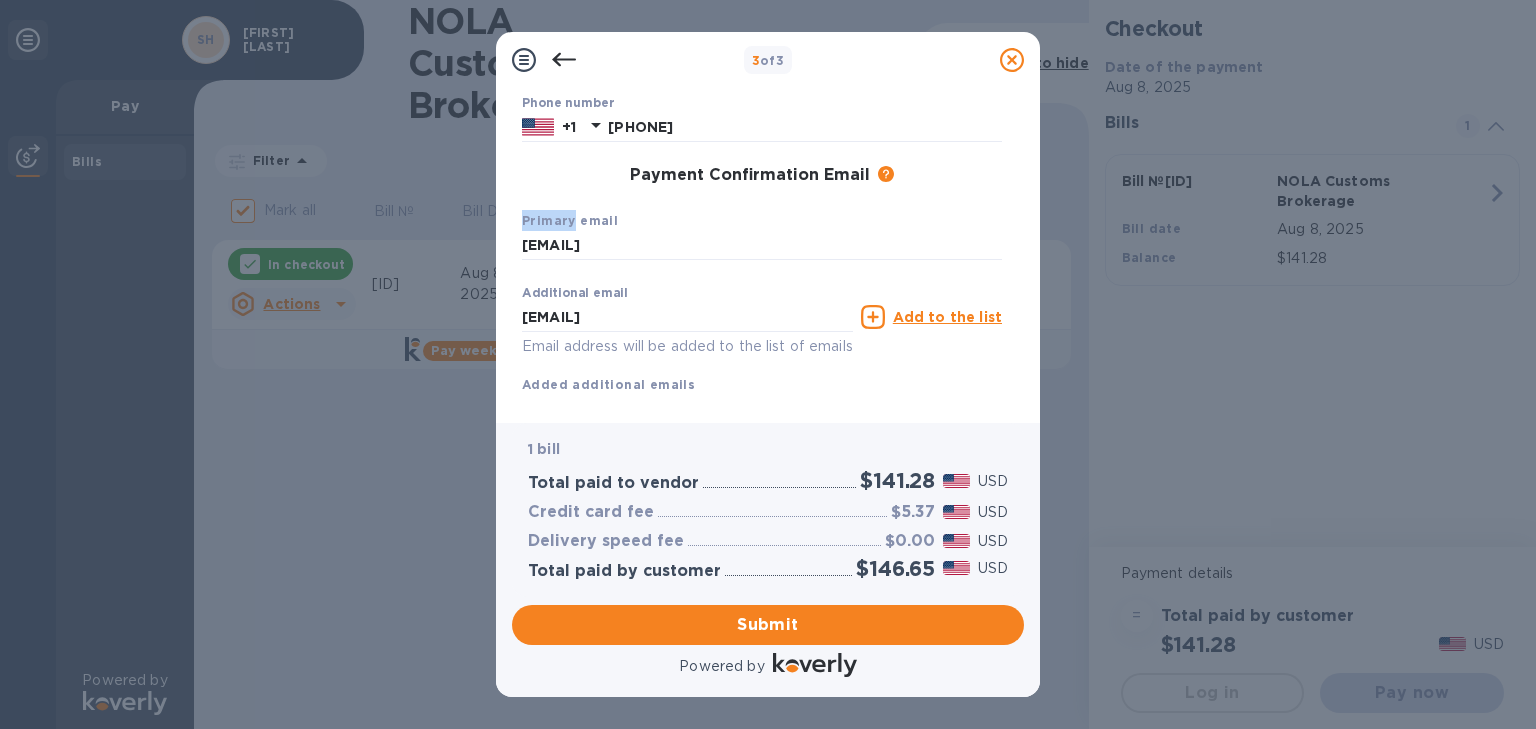 drag, startPoint x: 1024, startPoint y: 188, endPoint x: 1020, endPoint y: 173, distance: 15.524175 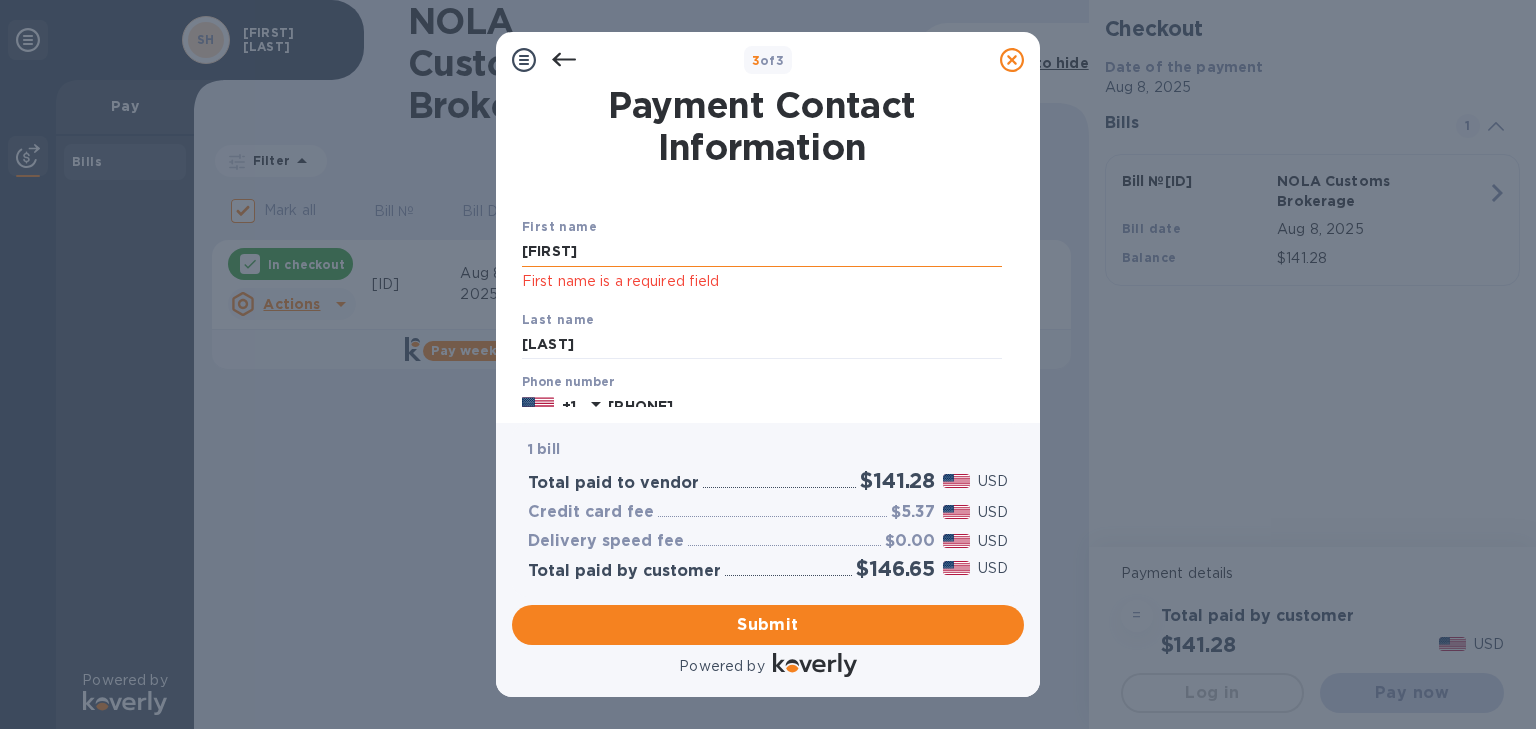 click on "[FIRST]" at bounding box center [762, 252] 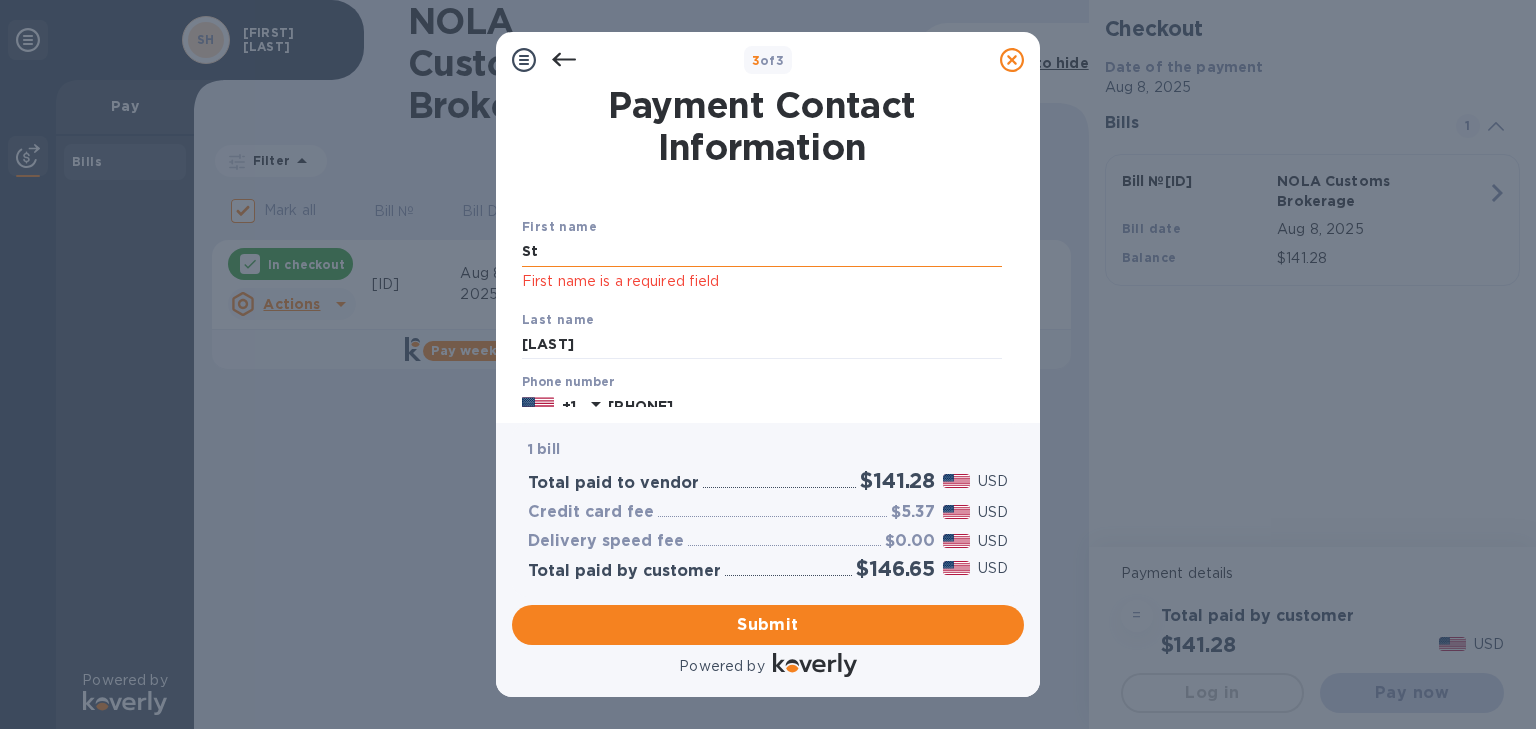 type on "S" 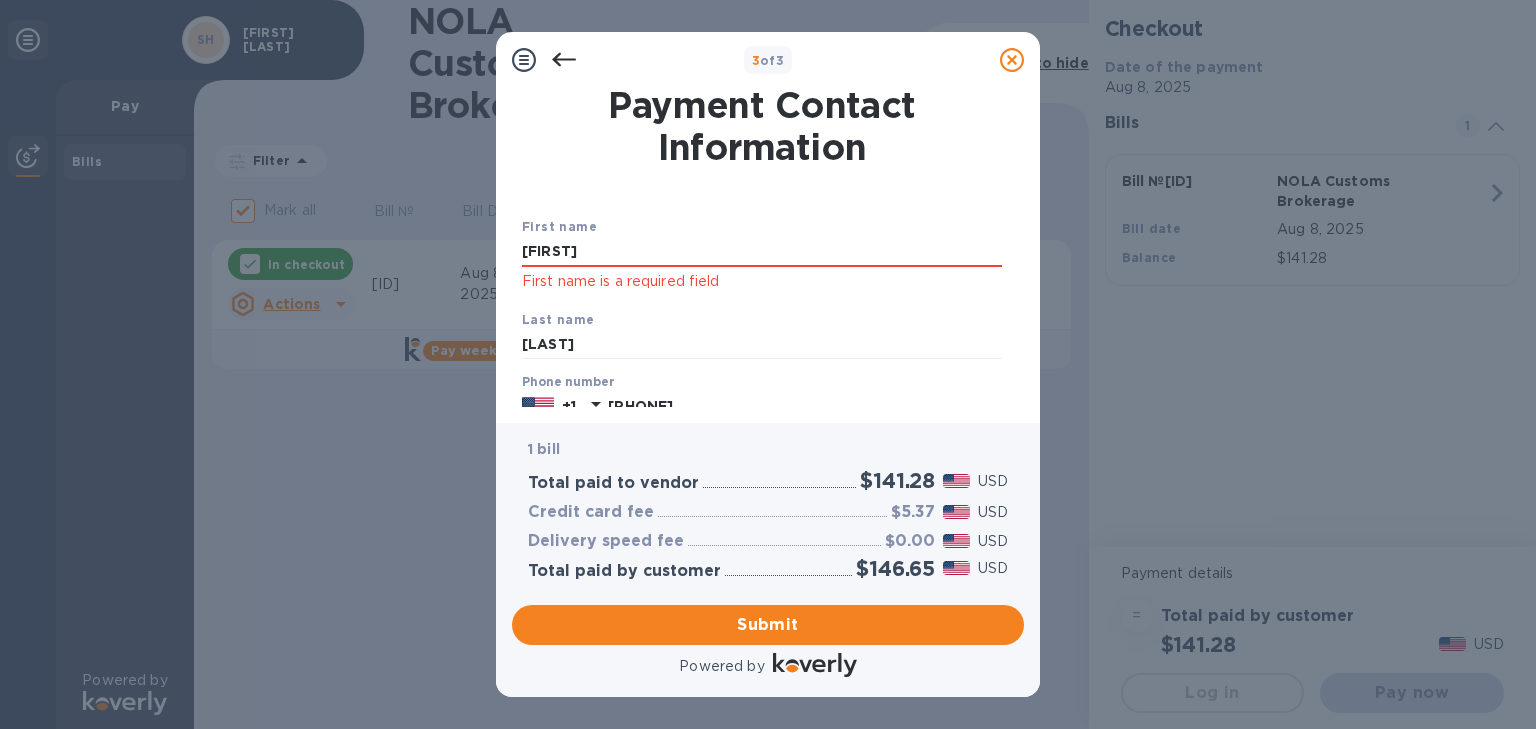 type on "[FIRST]" 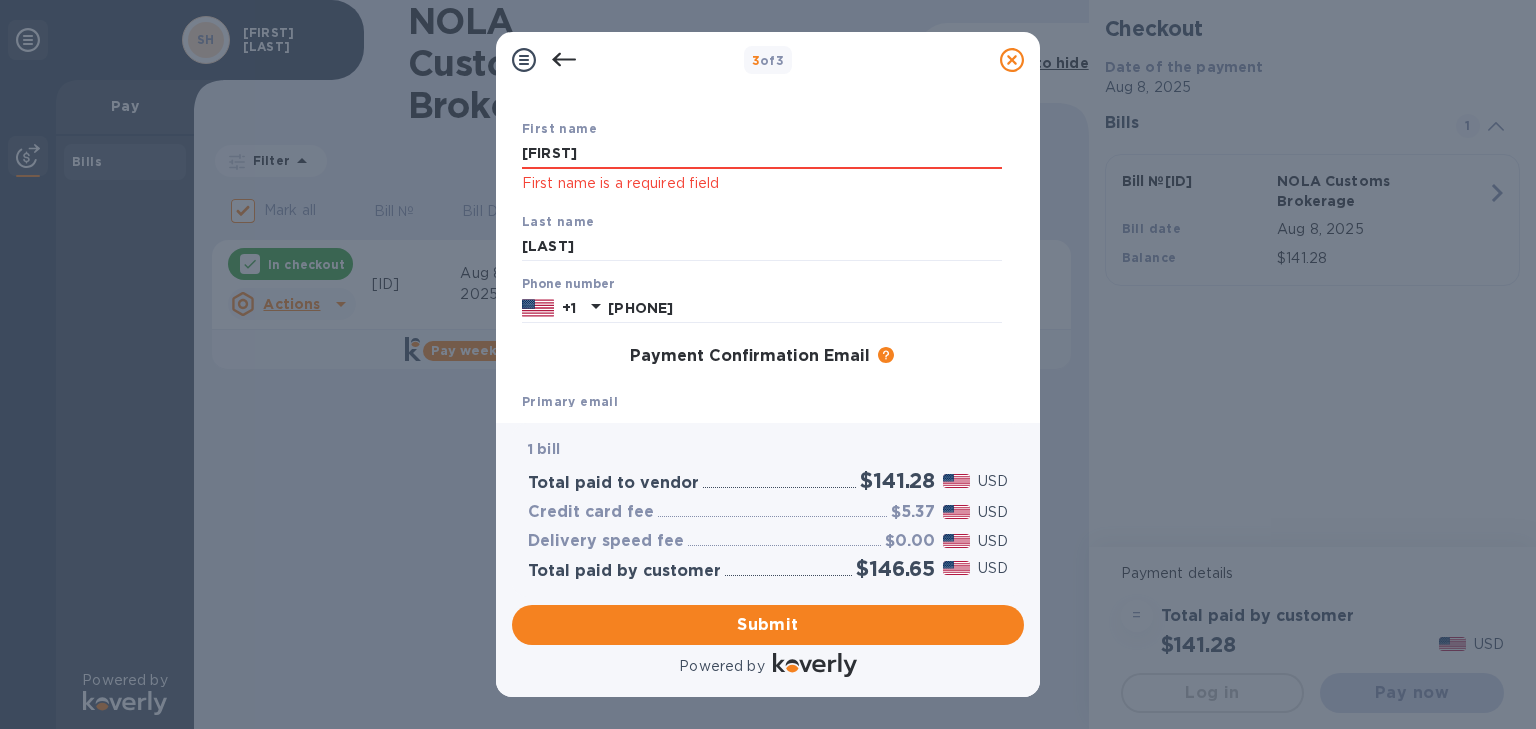 scroll, scrollTop: 100, scrollLeft: 0, axis: vertical 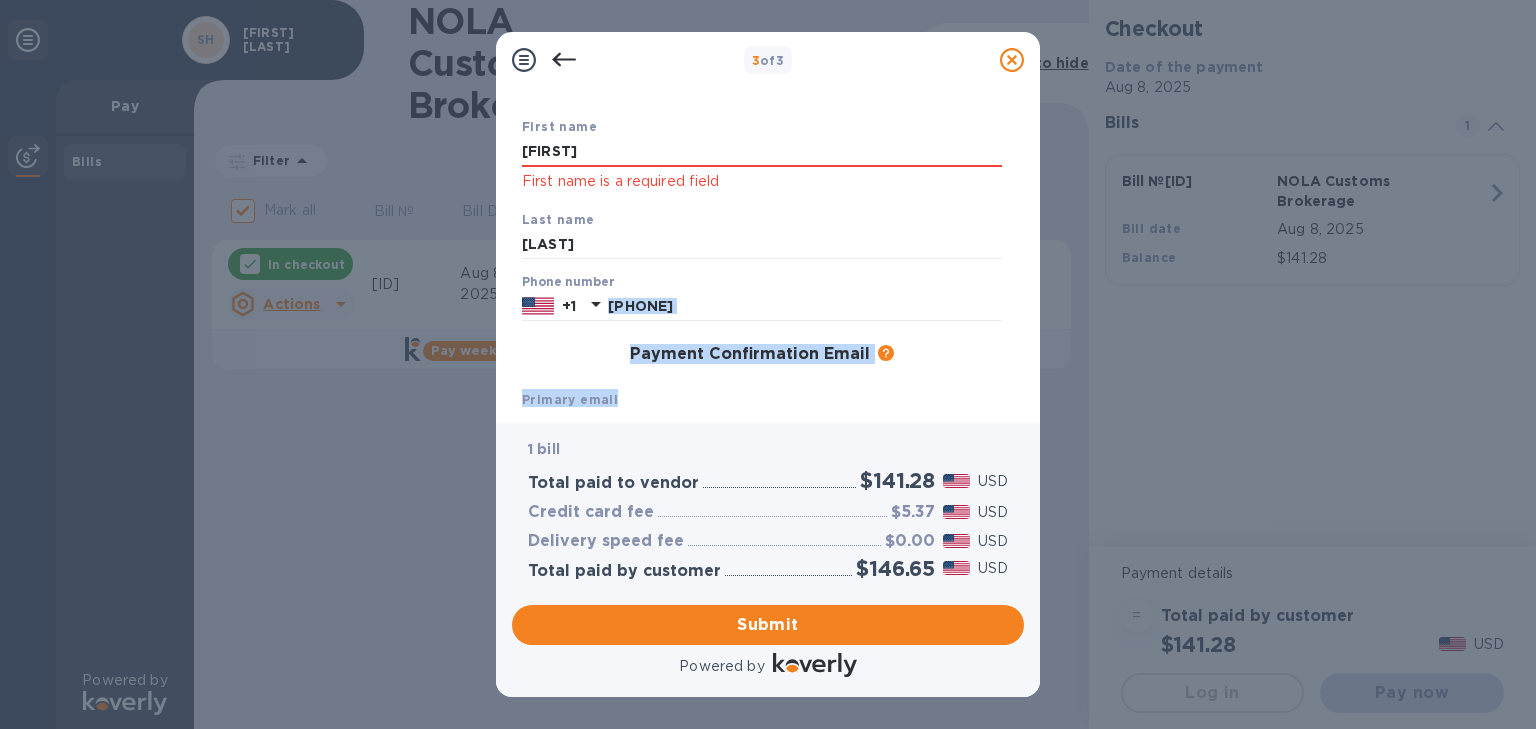 drag, startPoint x: 1015, startPoint y: 275, endPoint x: 1016, endPoint y: 384, distance: 109.004585 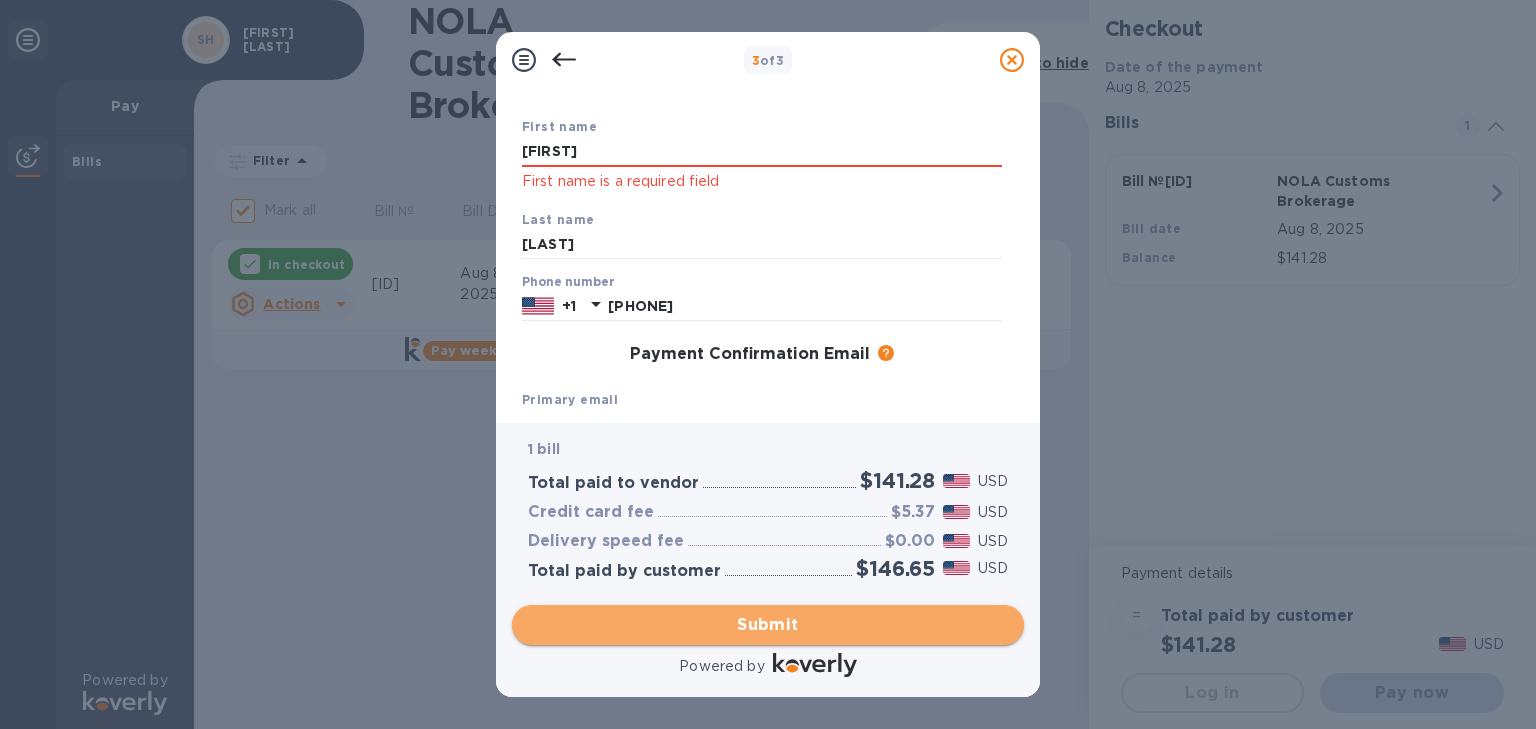 click on "Submit" at bounding box center (768, 625) 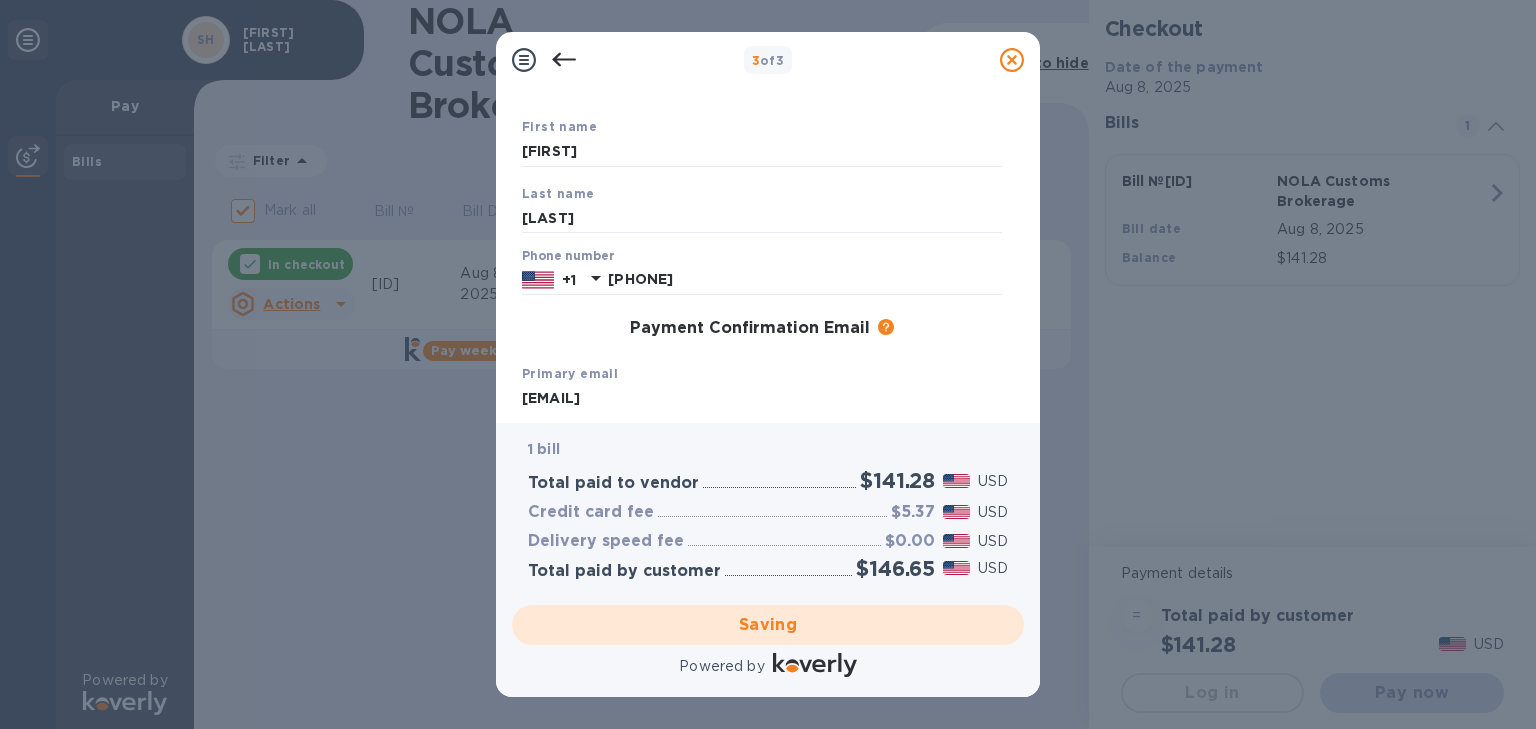 scroll, scrollTop: 0, scrollLeft: 0, axis: both 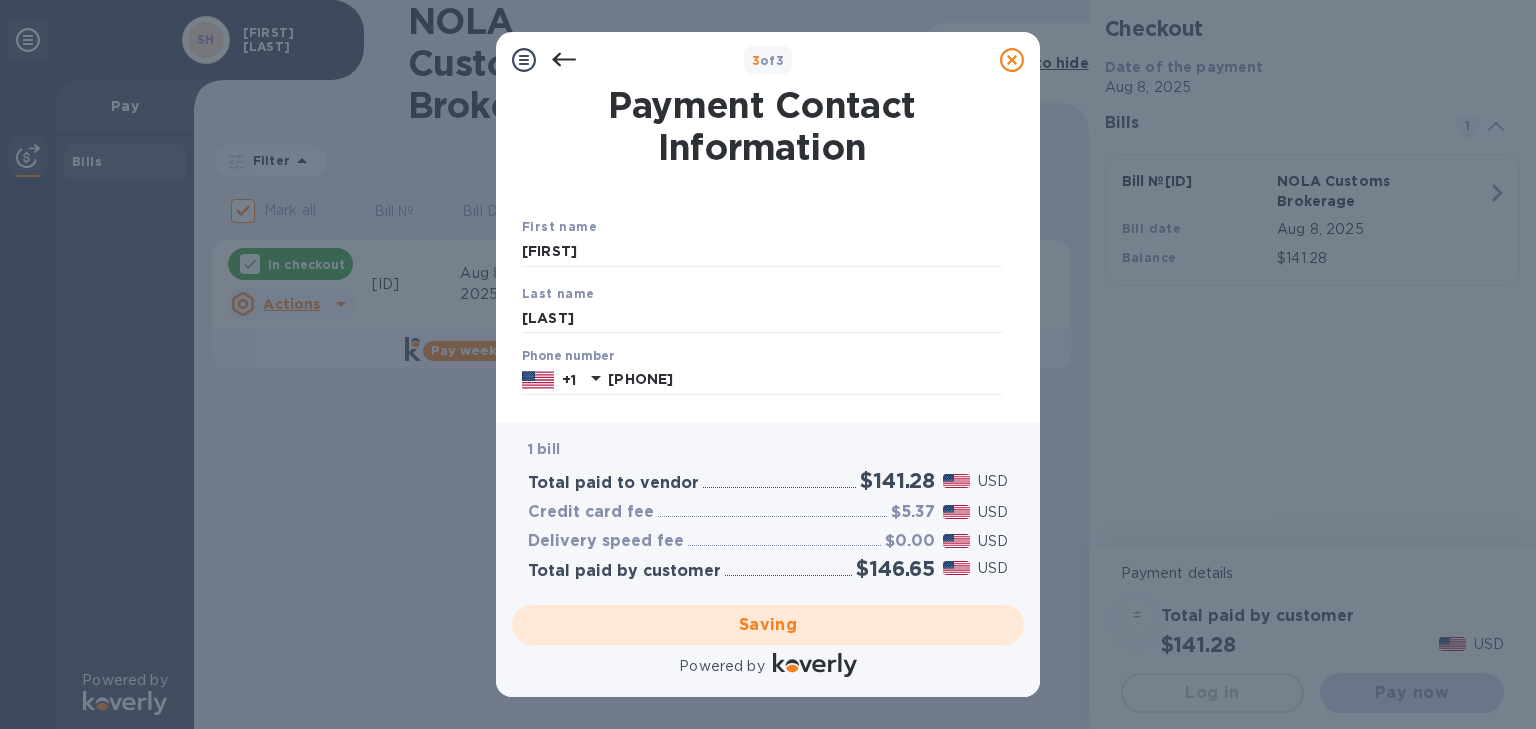 checkbox on "false" 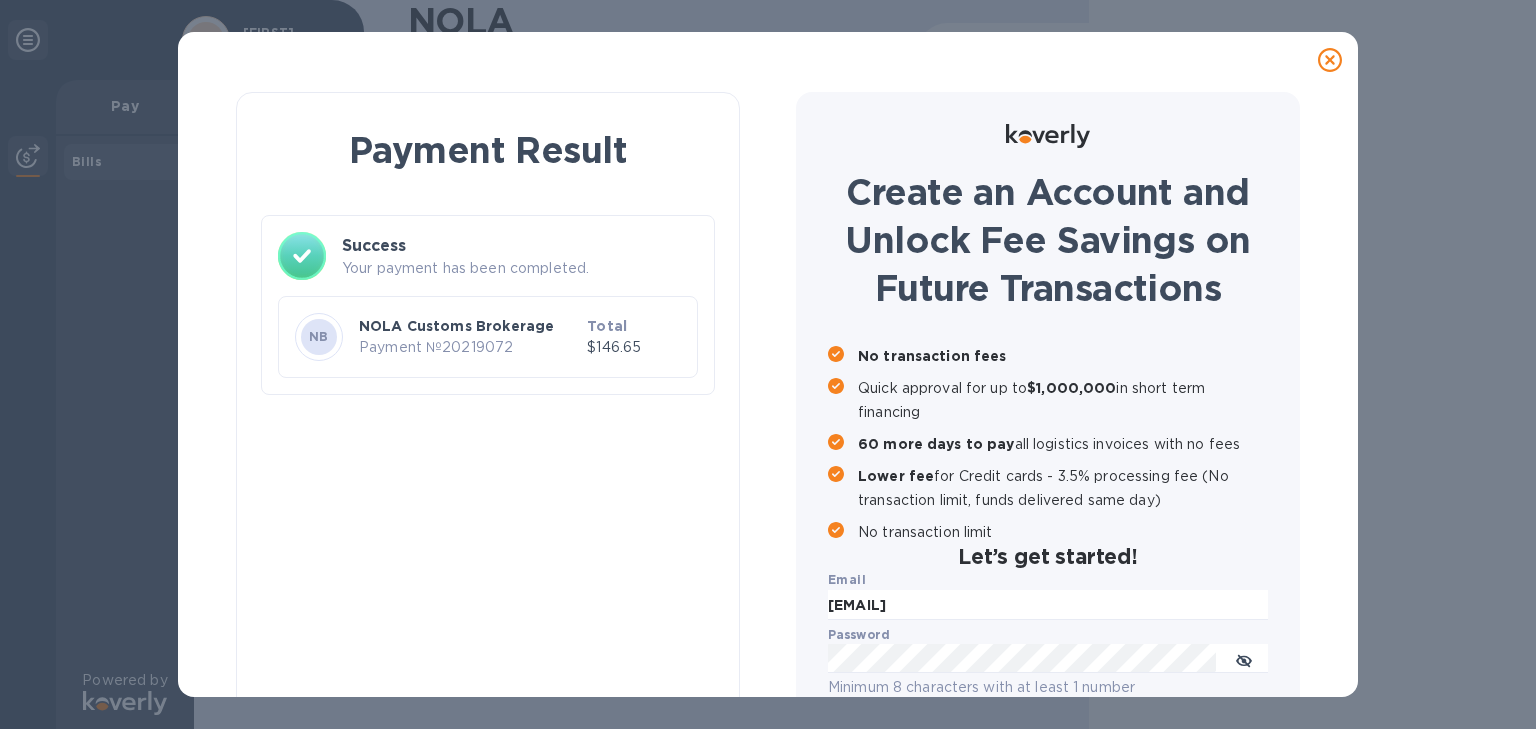 scroll, scrollTop: 190, scrollLeft: 0, axis: vertical 